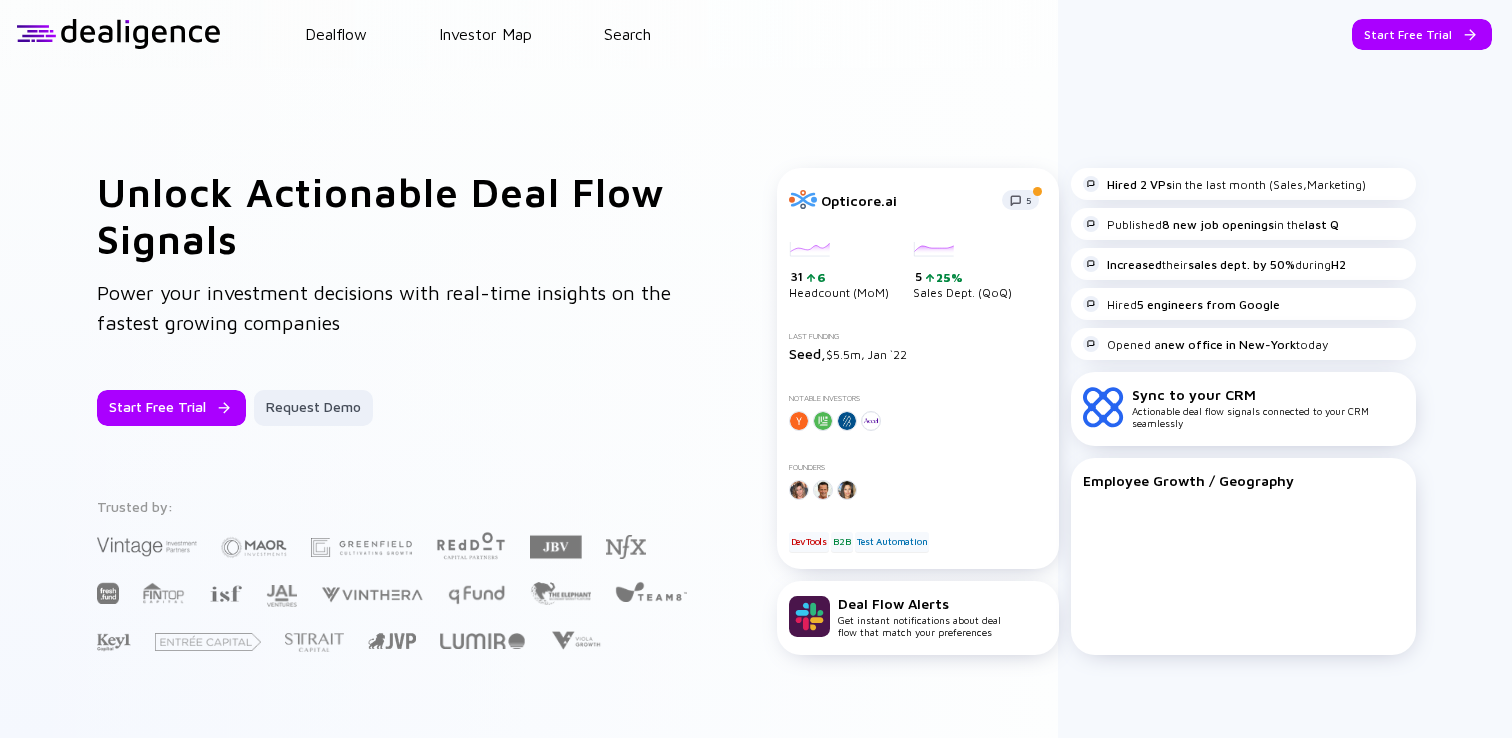 scroll, scrollTop: 0, scrollLeft: 0, axis: both 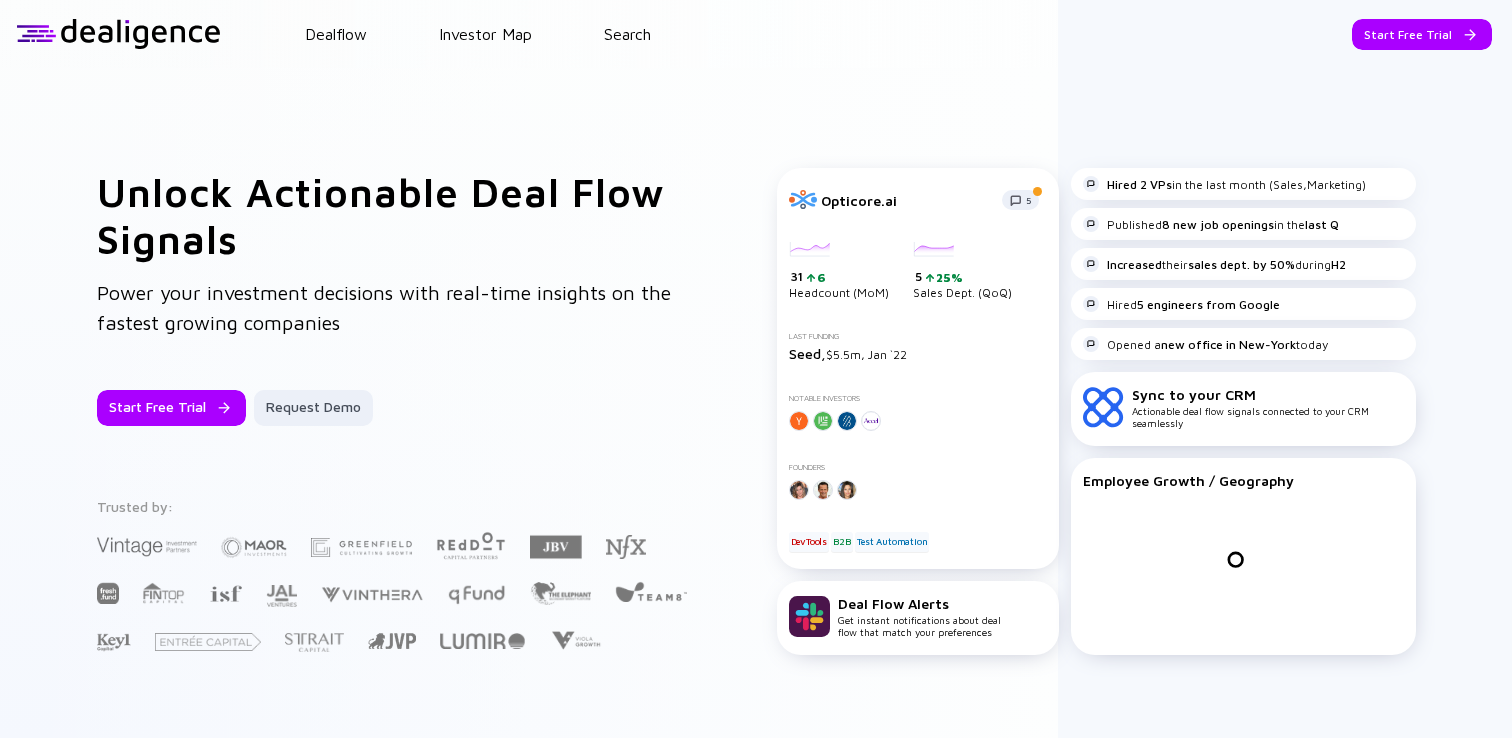 click on "Unlock Actionable Deal Flow Signals" at bounding box center [397, 215] 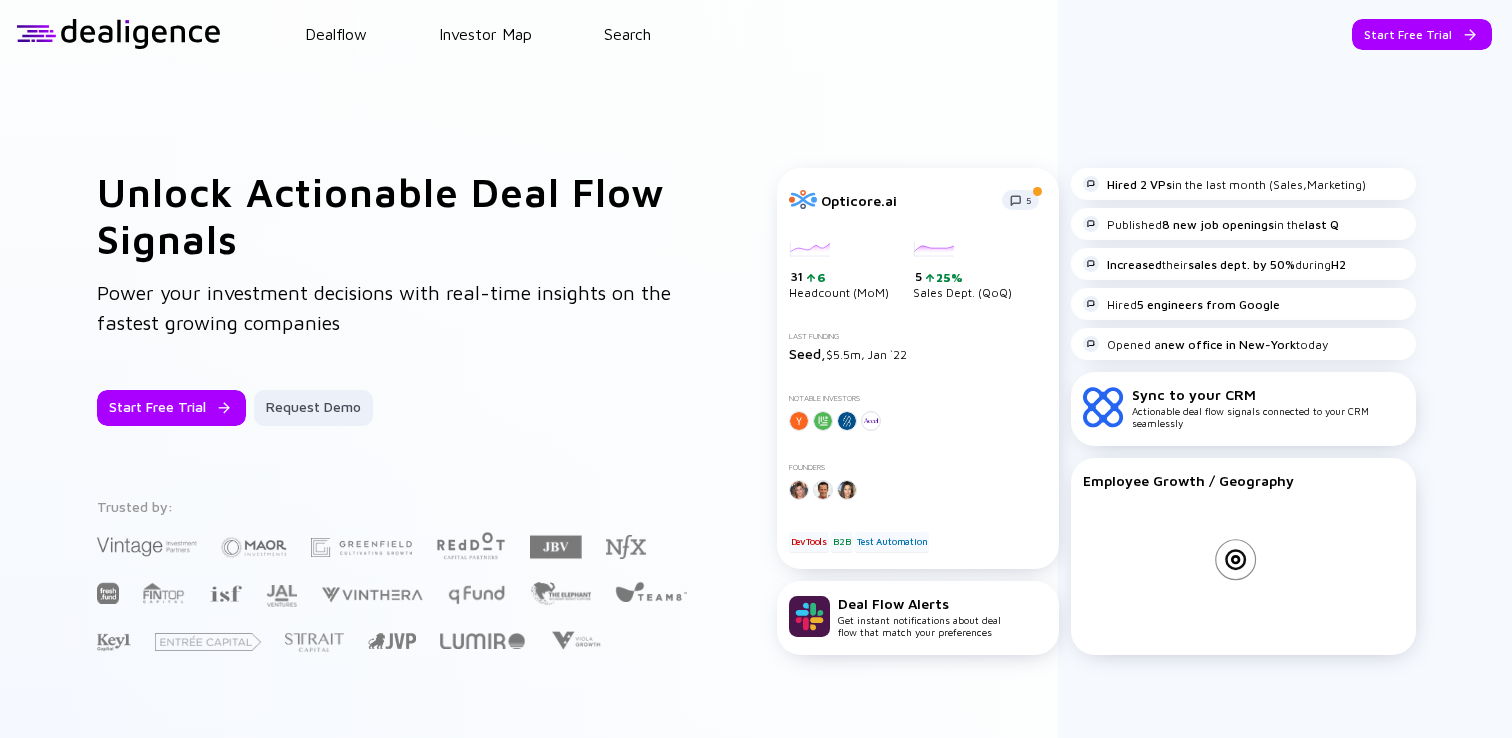 click on "Unlock Actionable Deal Flow Signals" at bounding box center (397, 215) 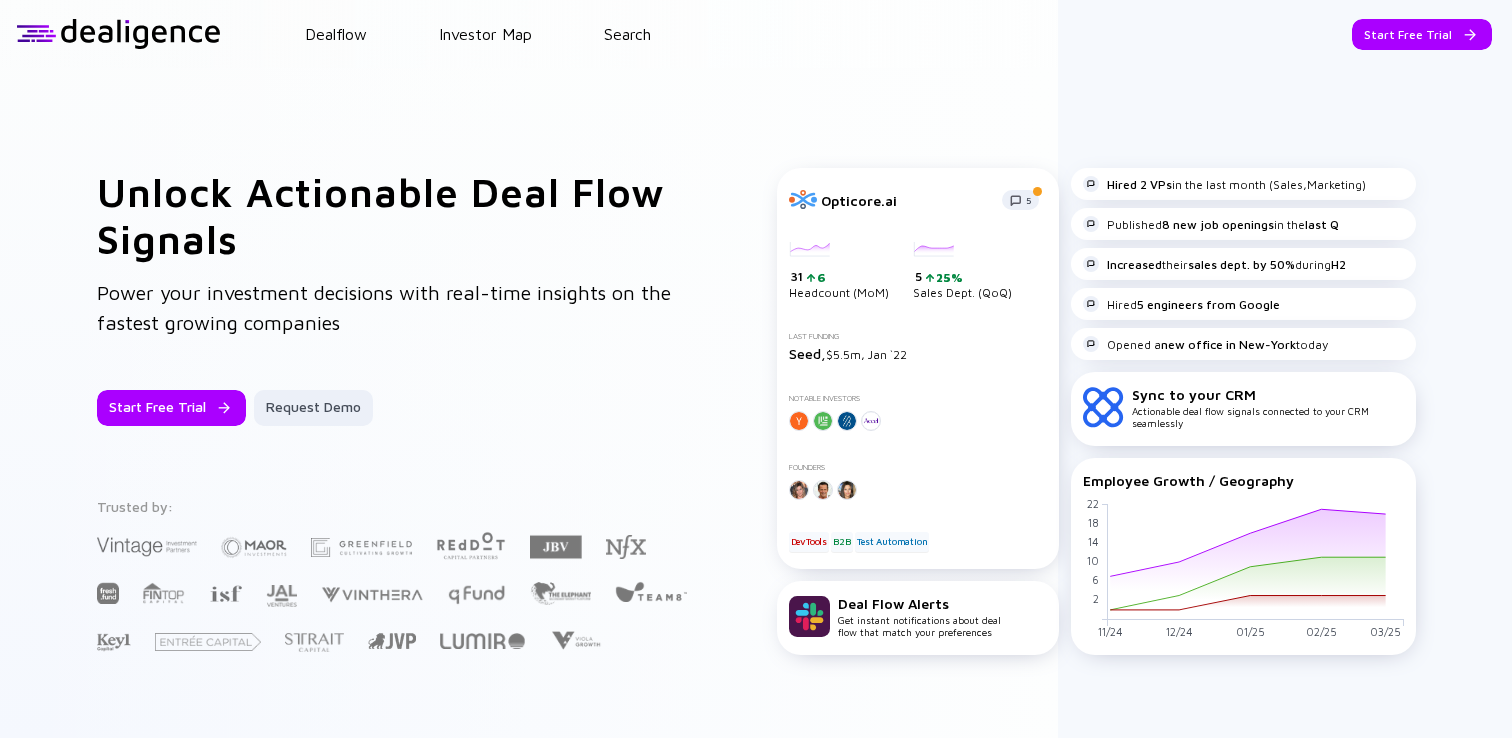 click on "Unlock Actionable Deal Flow Signals" at bounding box center [397, 215] 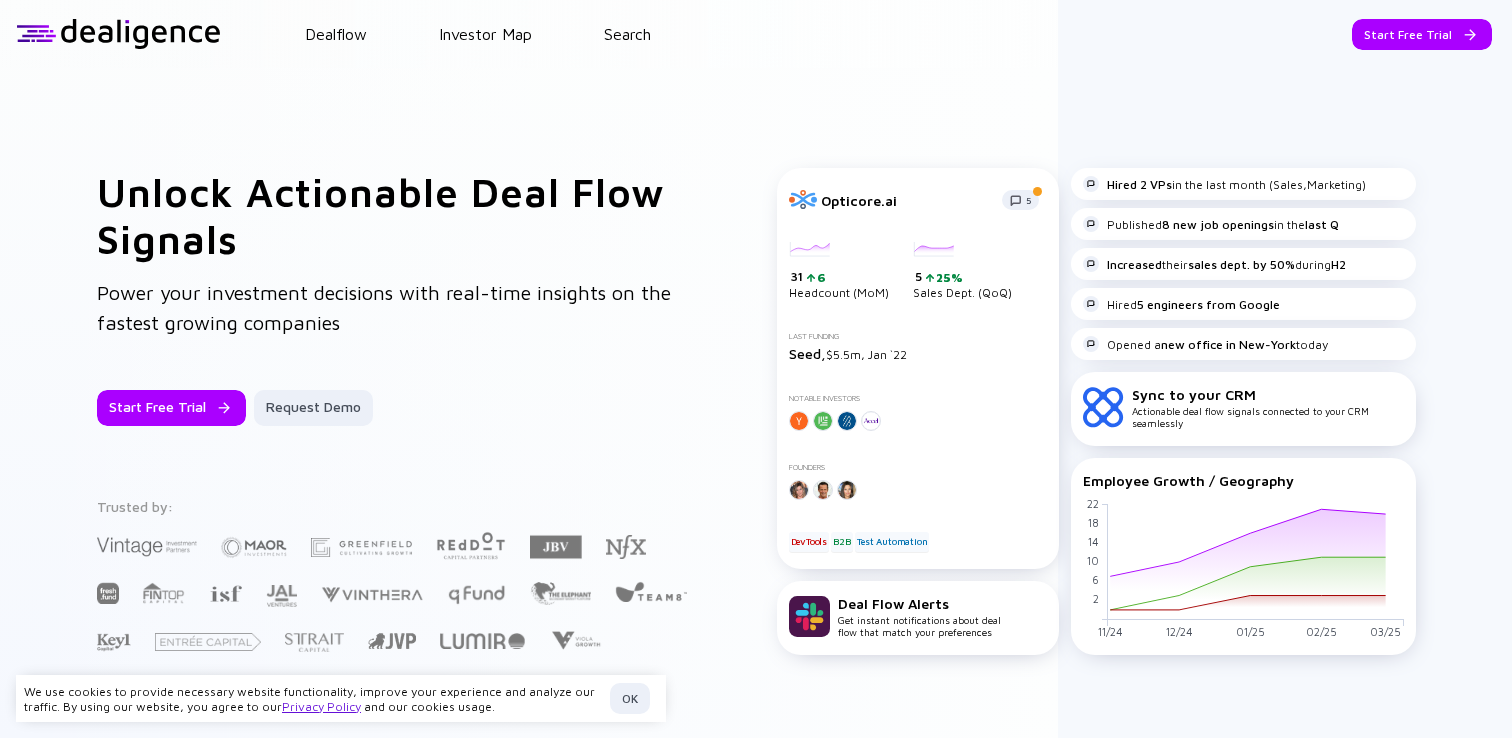 click on "Power your investment decisions with real-time insights on the fastest growing companies" at bounding box center (384, 307) 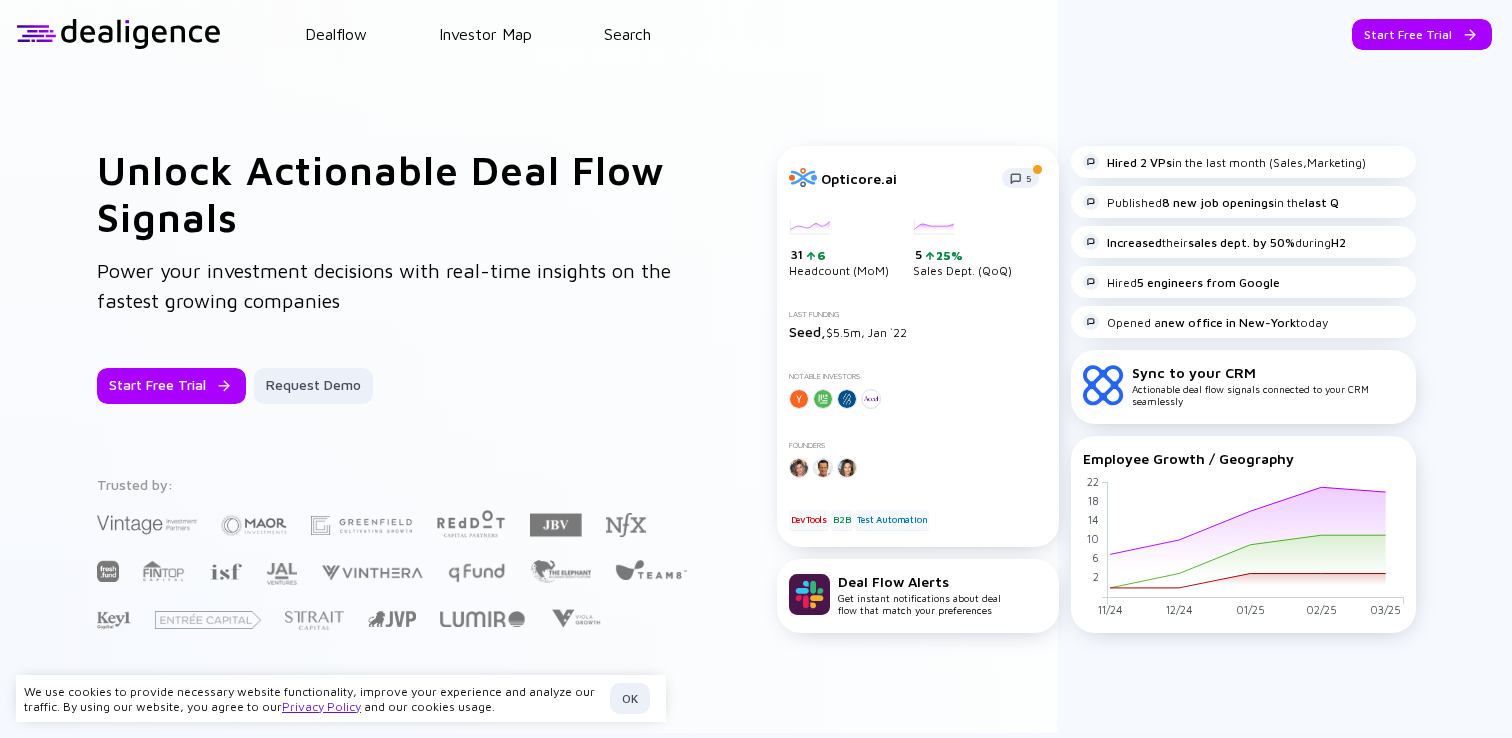 scroll, scrollTop: 0, scrollLeft: 0, axis: both 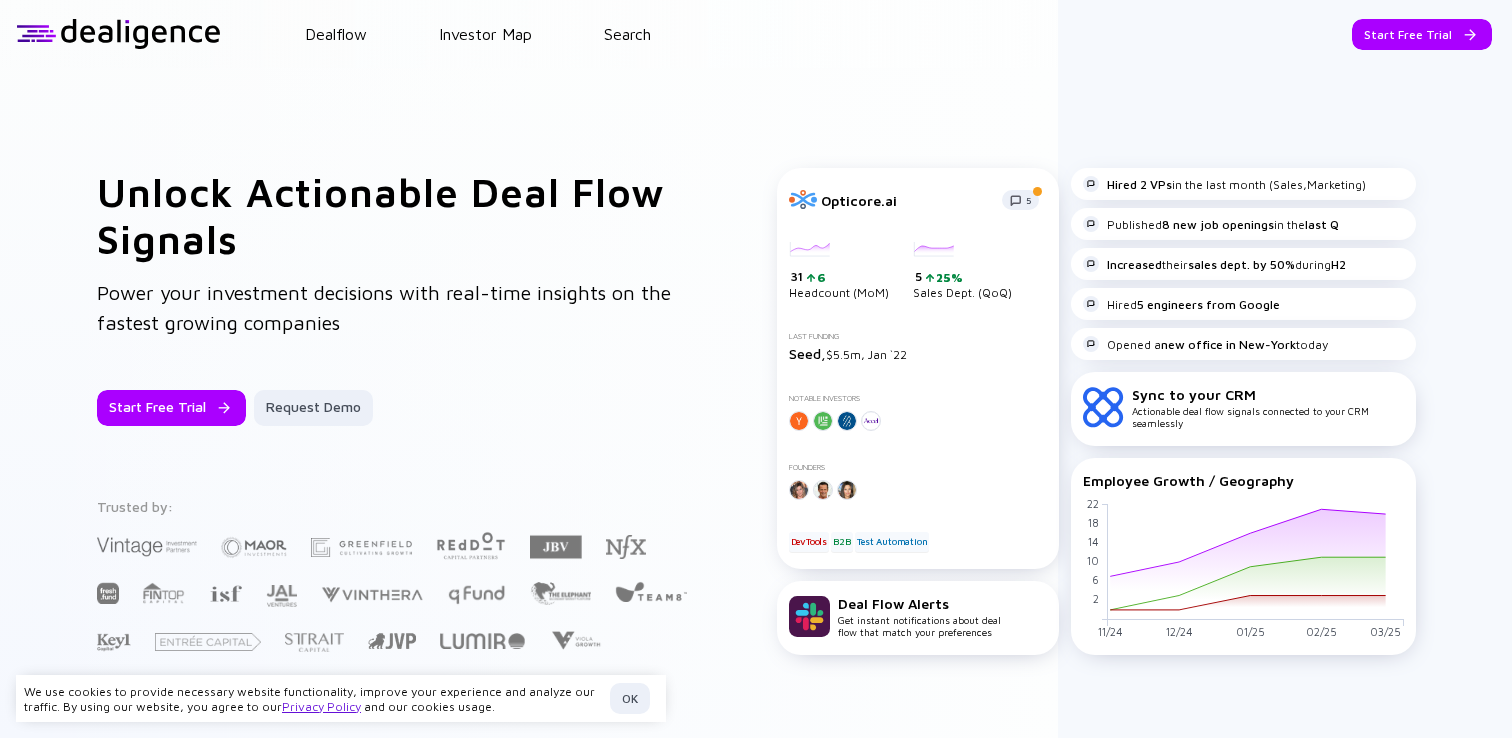 click on "Unlock Actionable Deal Flow Signals" at bounding box center (397, 215) 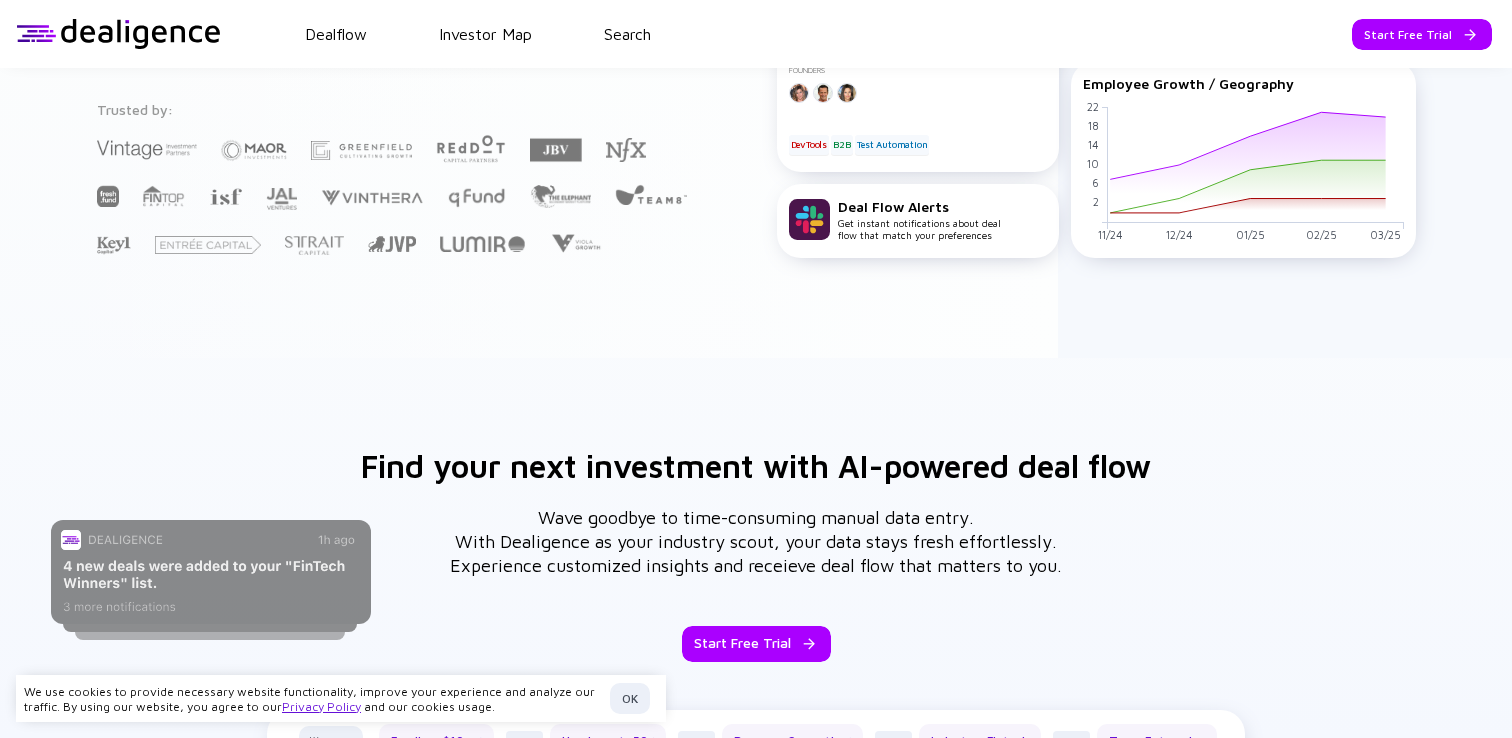 scroll, scrollTop: 401, scrollLeft: 0, axis: vertical 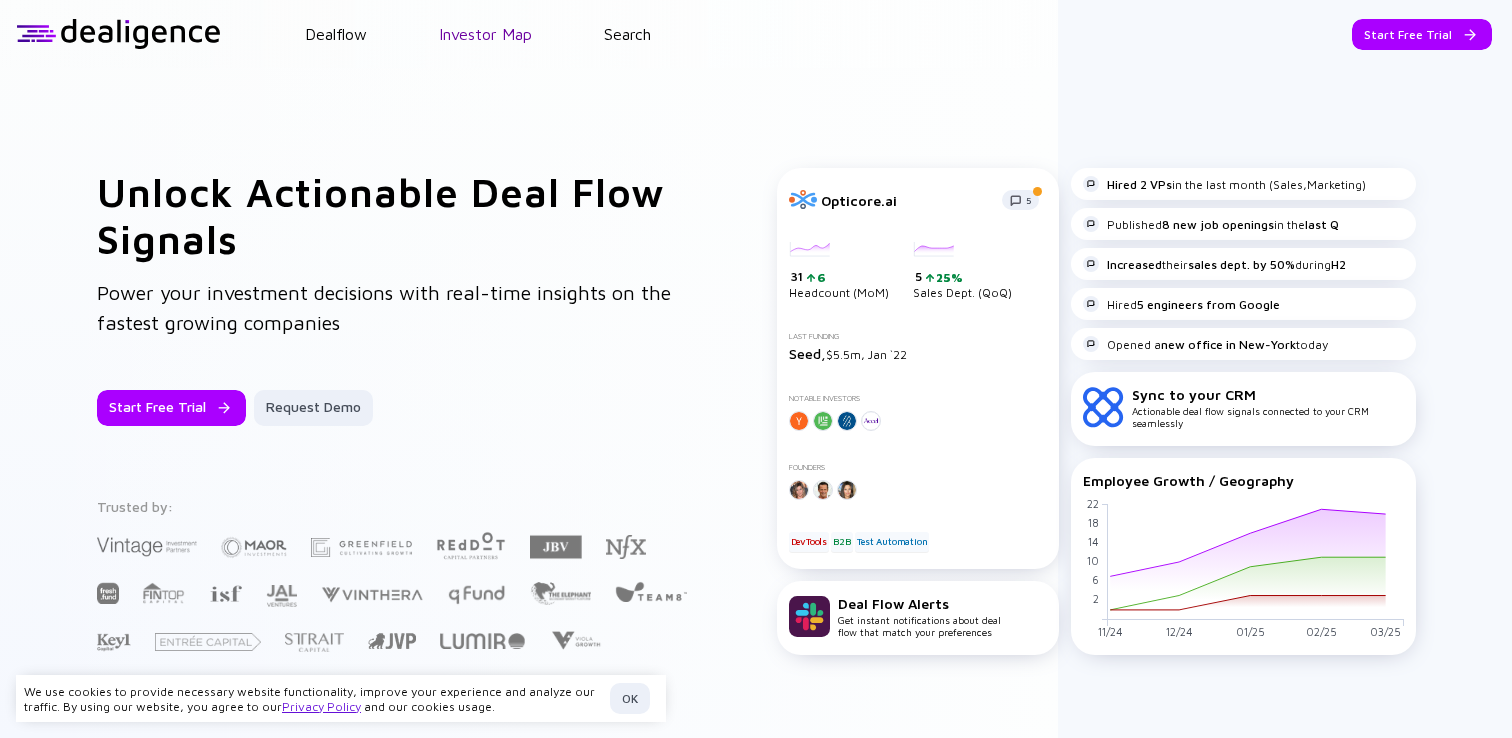 click on "Investor Map" at bounding box center (485, 34) 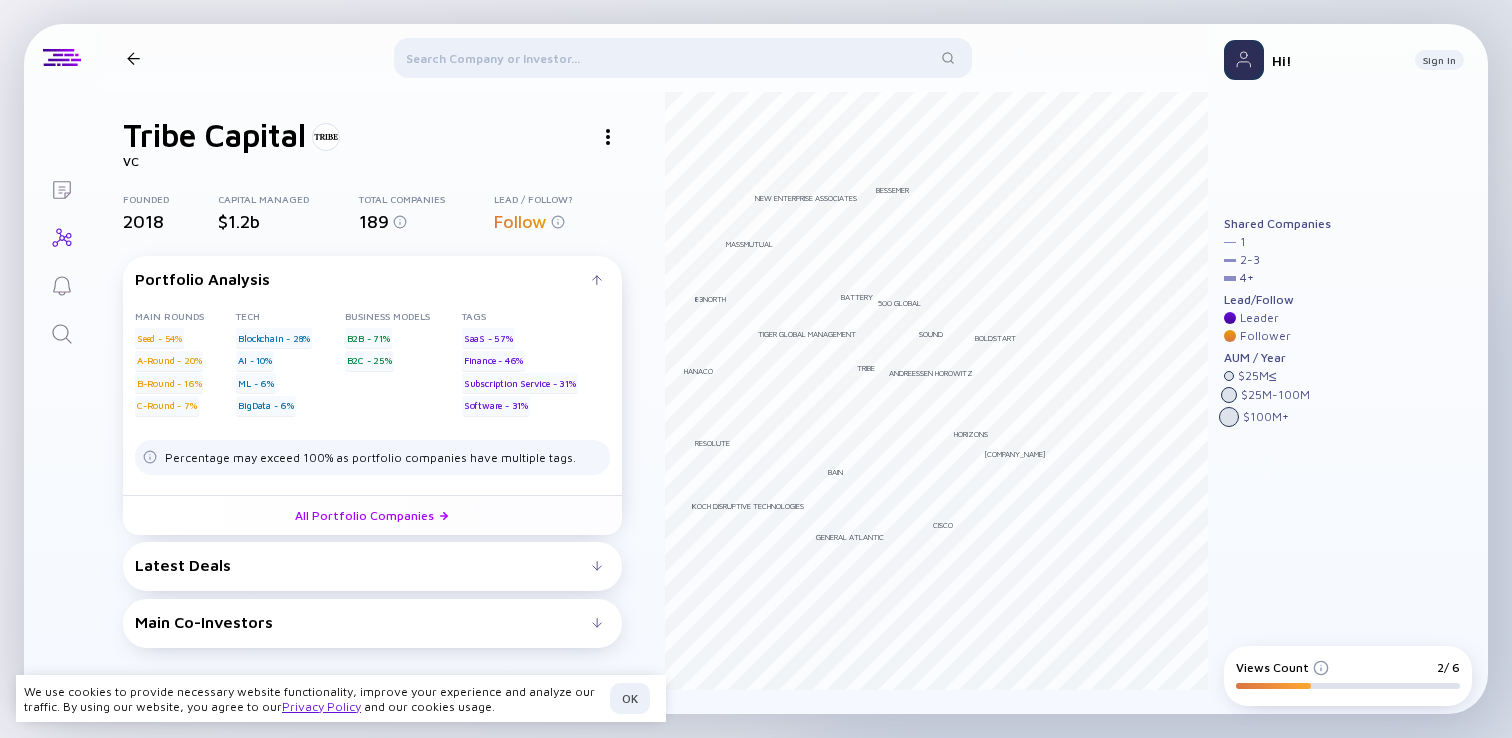 click at bounding box center [133, 58] 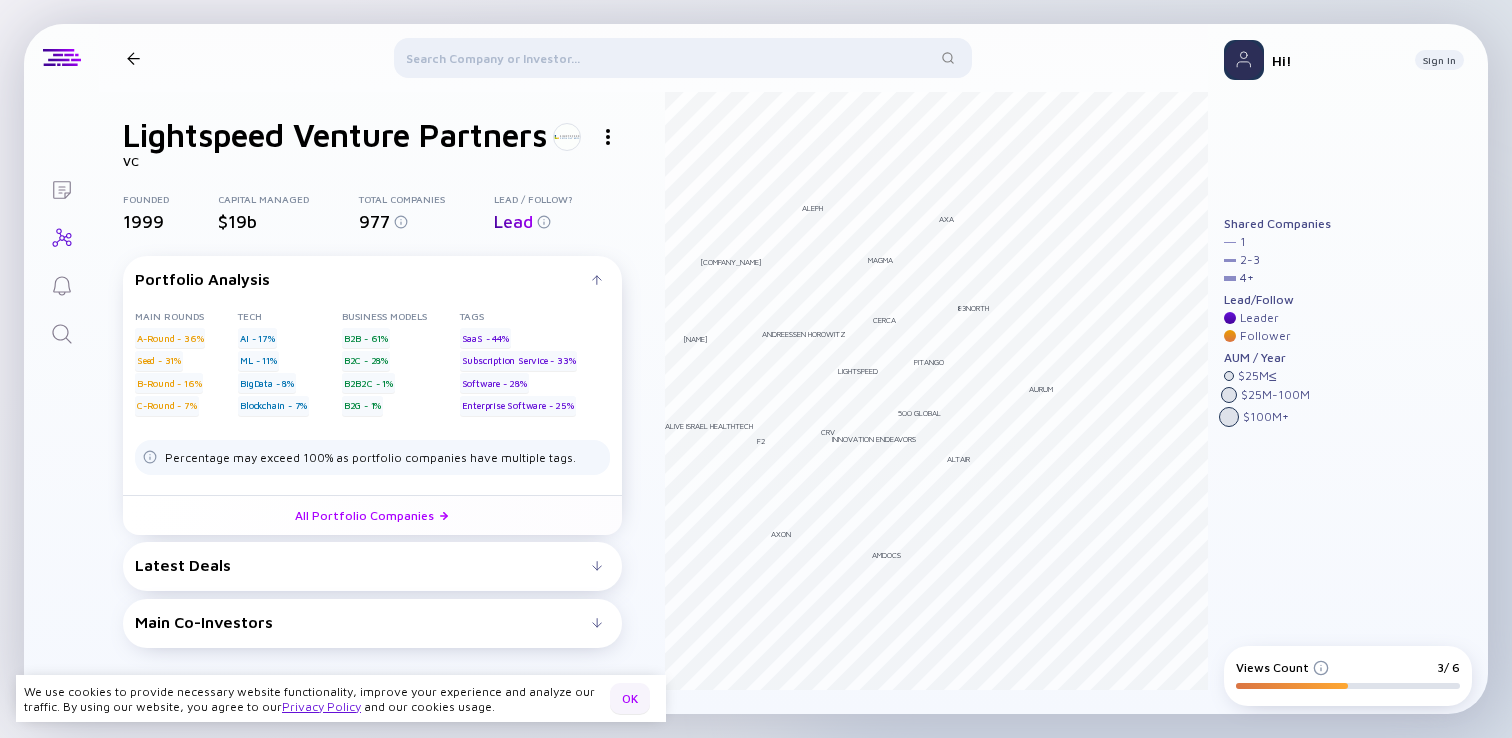 click on "OK" at bounding box center (630, 698) 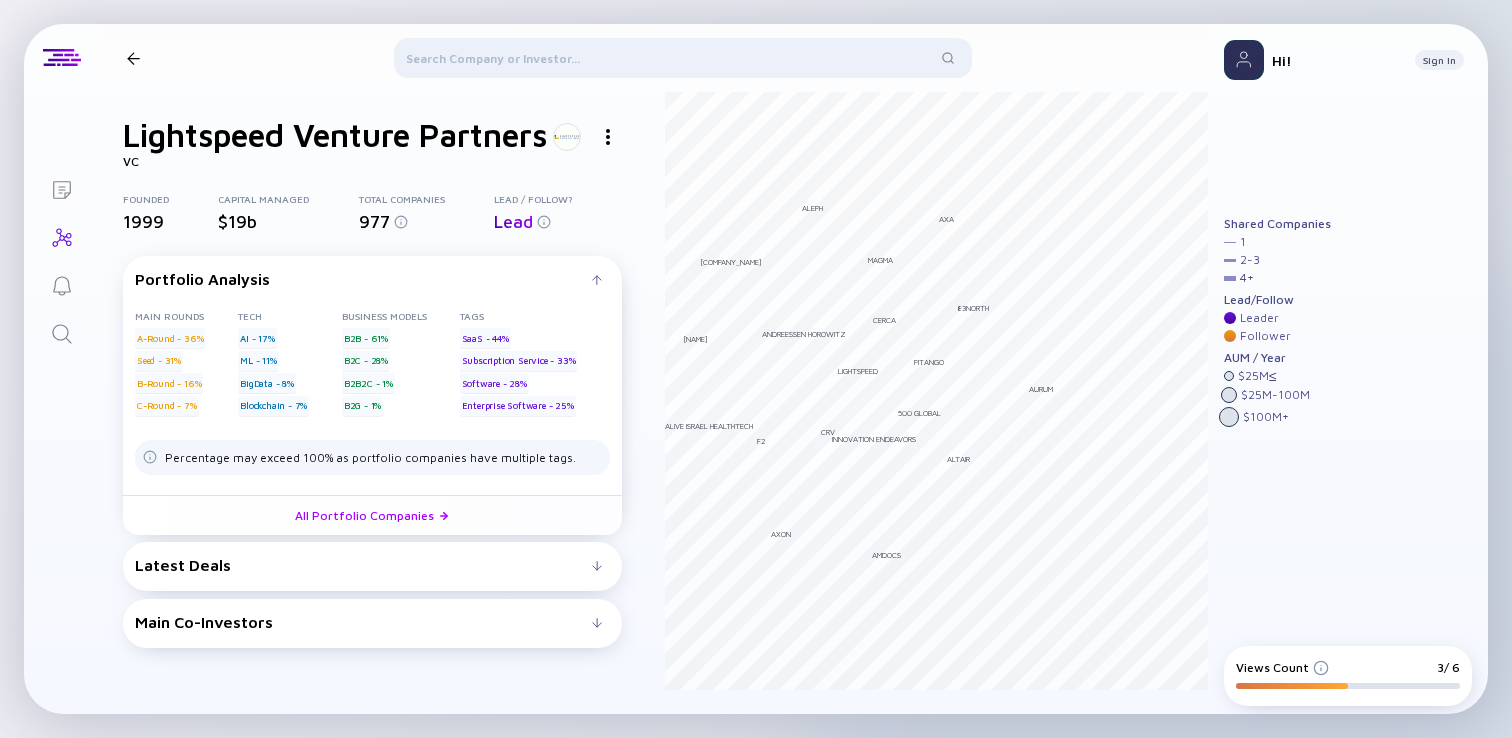 click at bounding box center (597, 566) 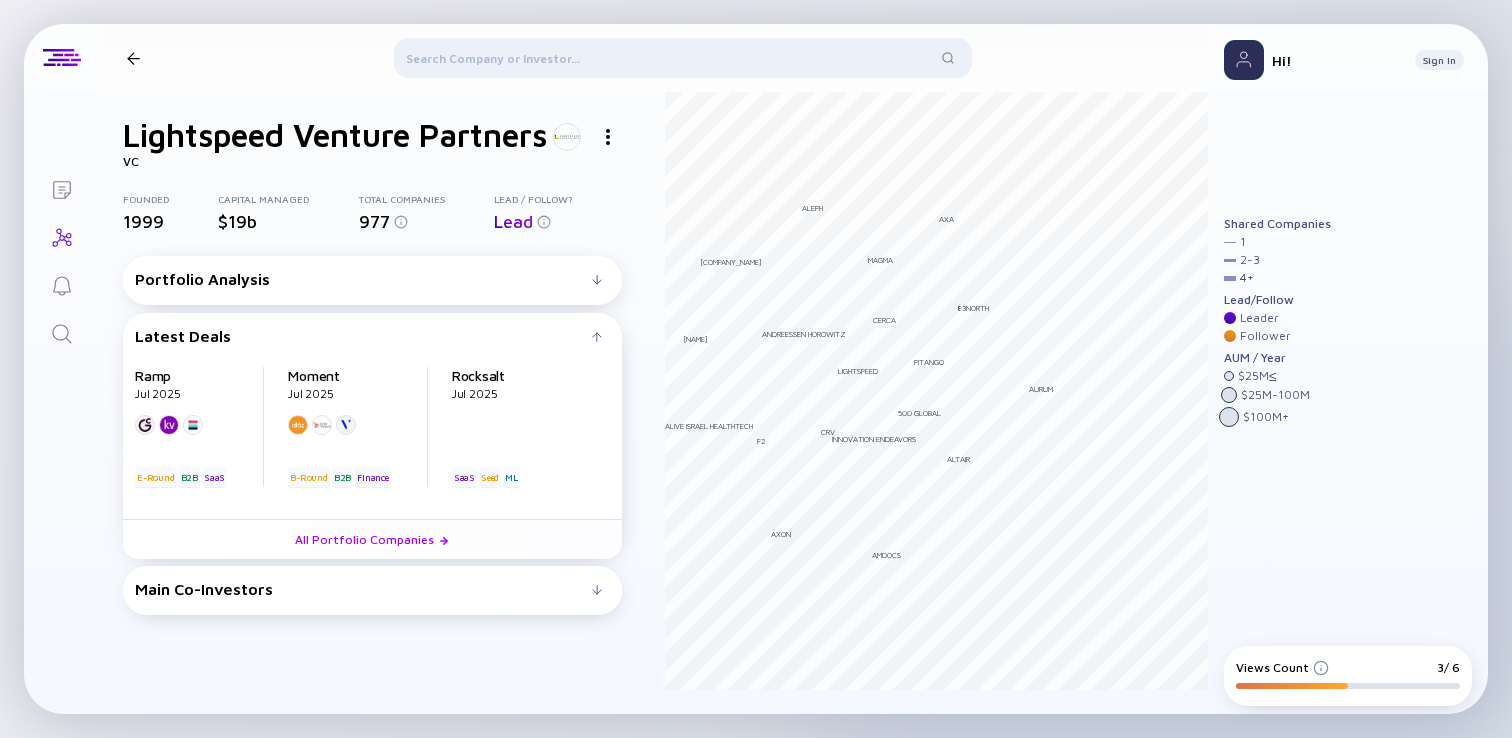 click on "Main Co-Investors # investors investing before Lightspeed Venture Partners : Lightspeed Venture Partners invests in # with: # investors investing after Lightspeed Venture Partners : All Portfolio Companies" at bounding box center (372, 590) 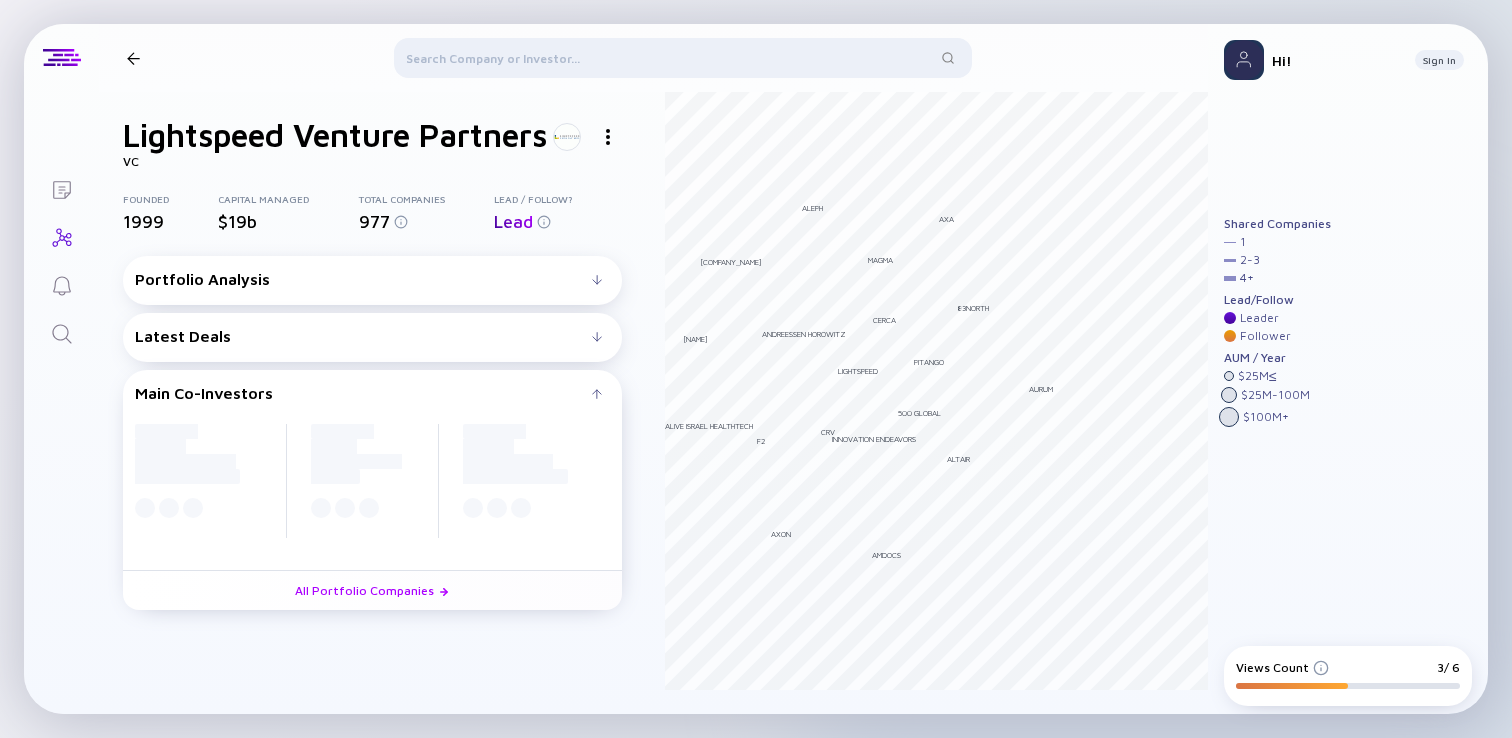 click at bounding box center [597, 280] 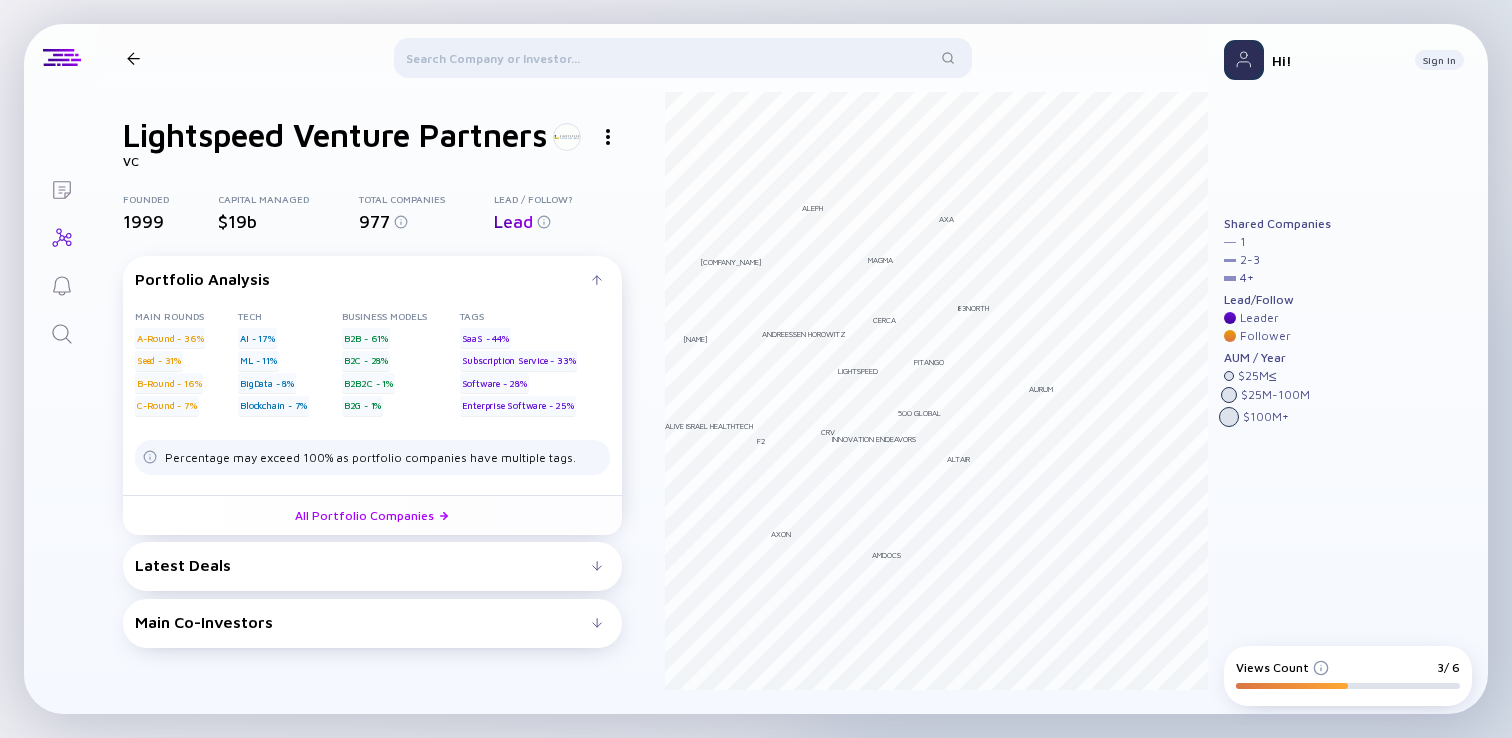 click at bounding box center [608, 137] 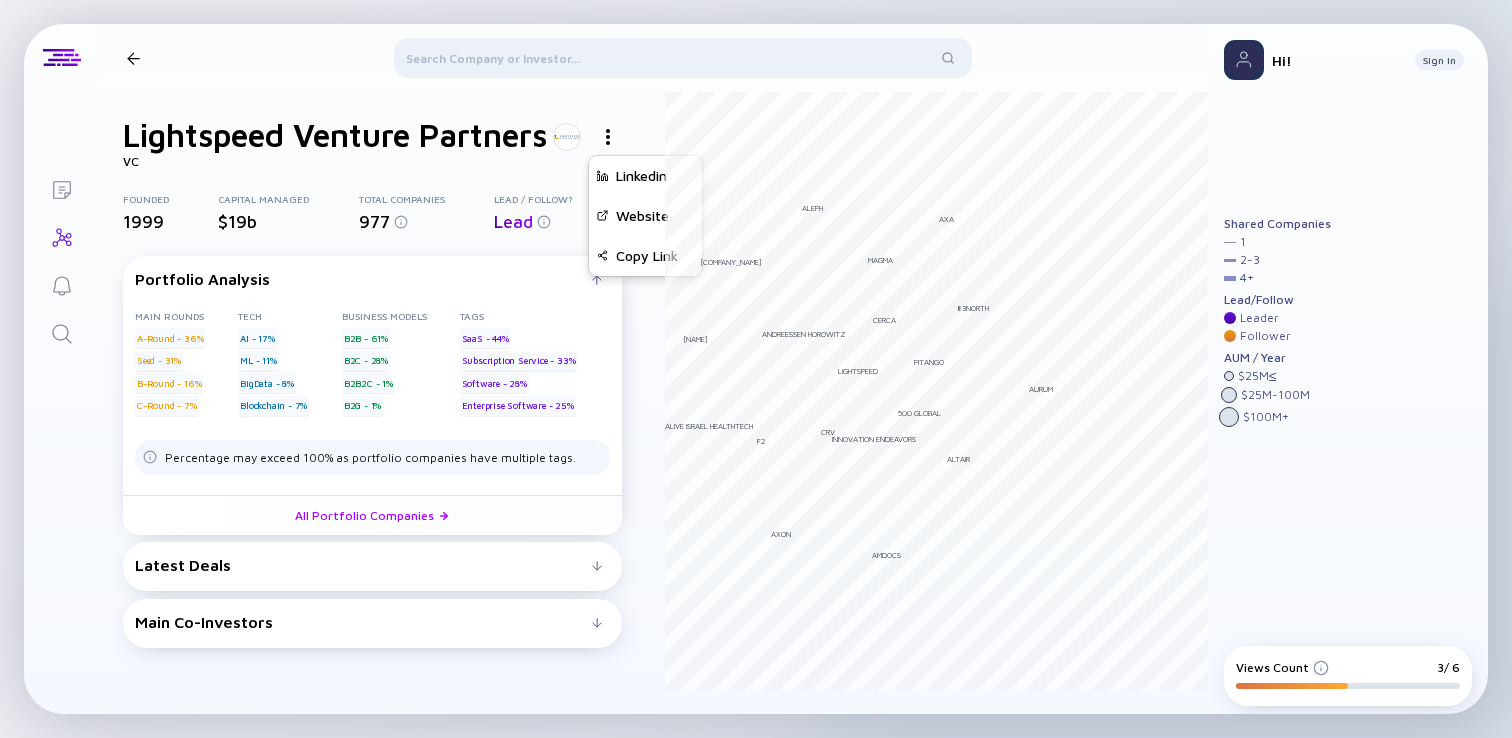 click at bounding box center [608, 137] 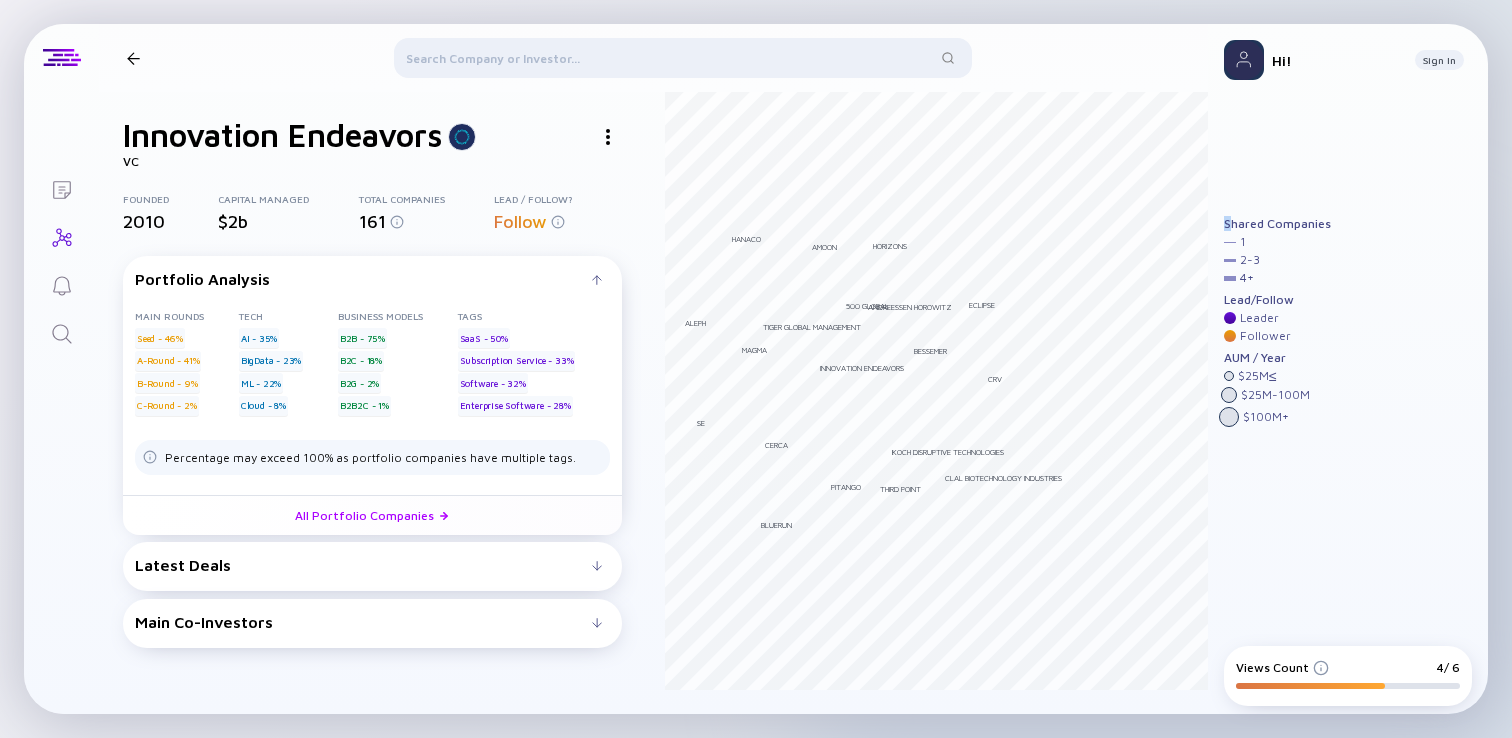 drag, startPoint x: 1229, startPoint y: 223, endPoint x: 1265, endPoint y: 436, distance: 216.02083 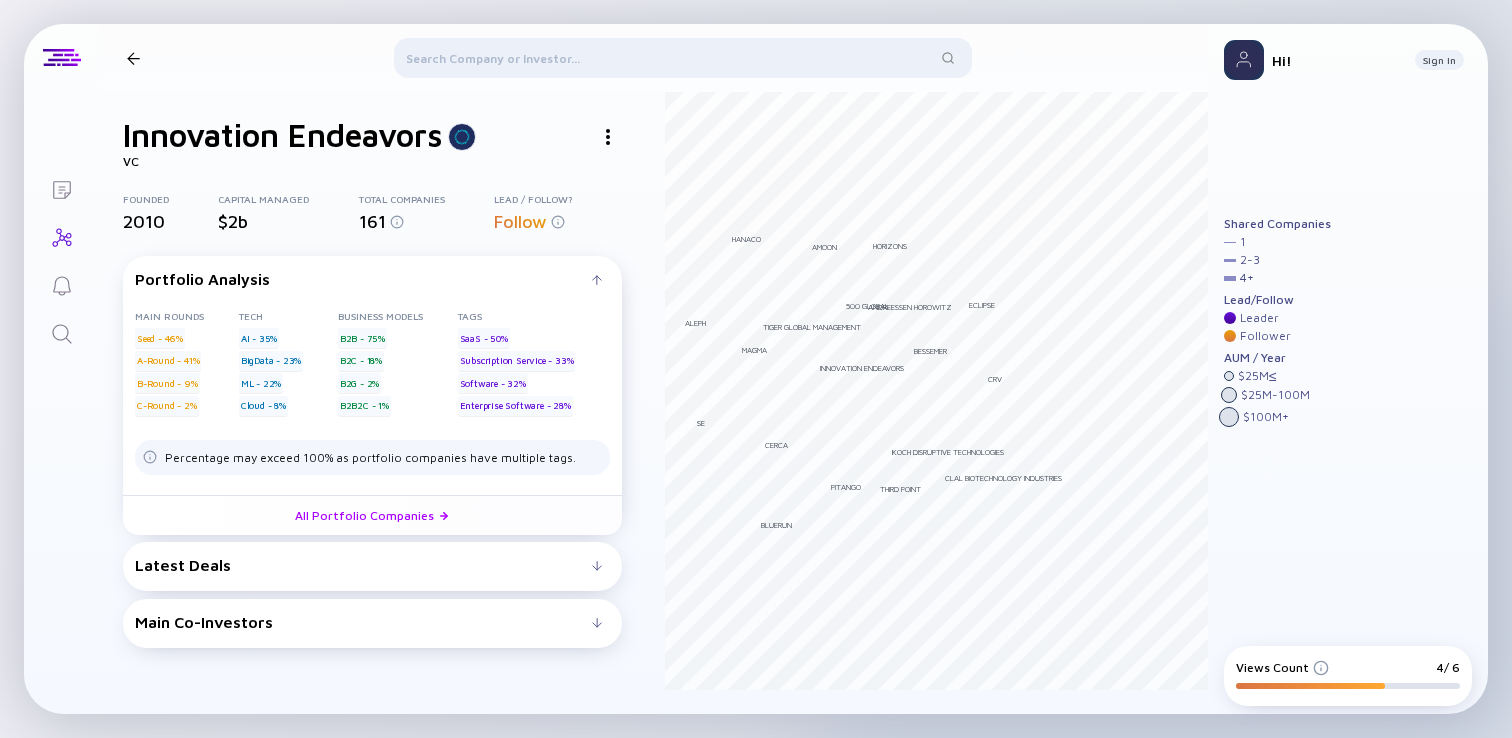 click on "$ 100M +" at bounding box center (1266, 417) 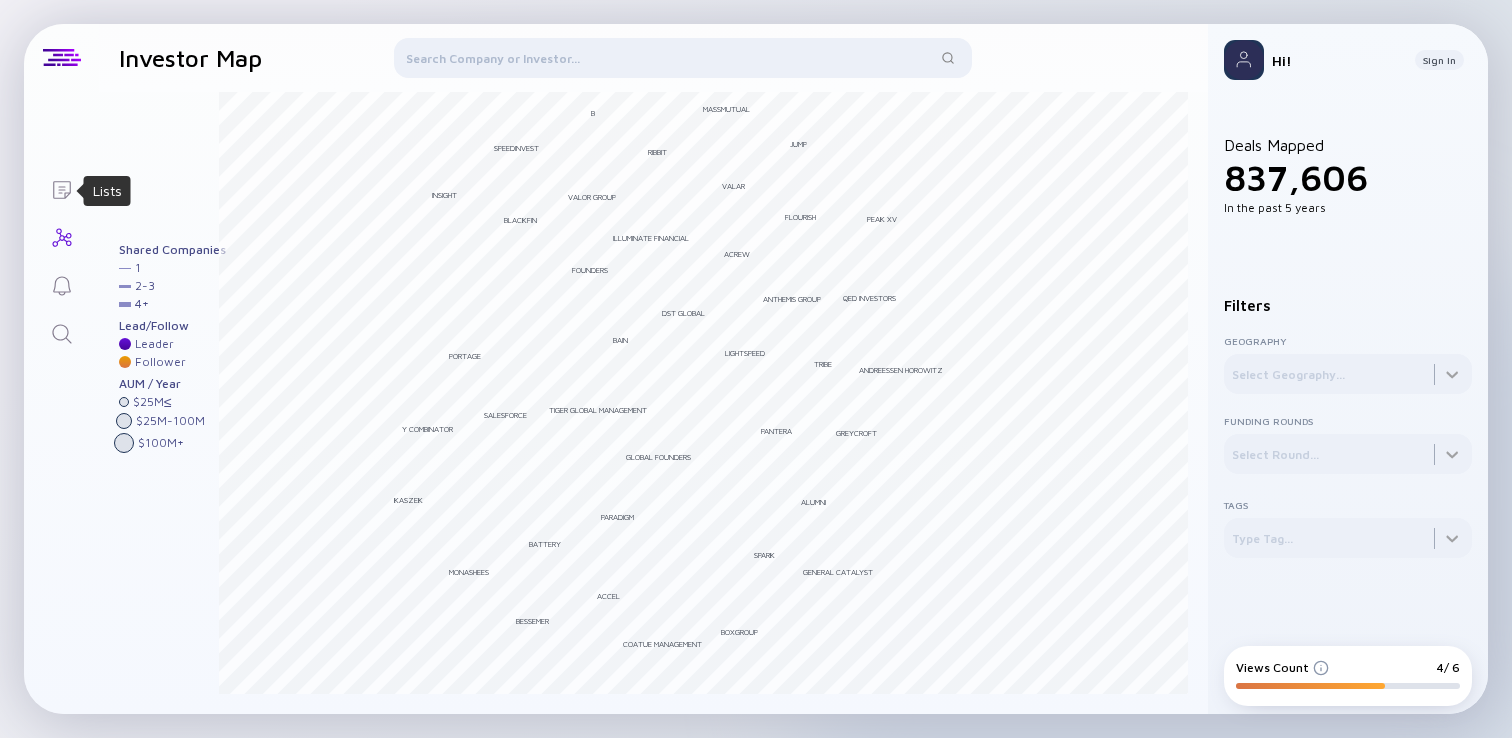 click 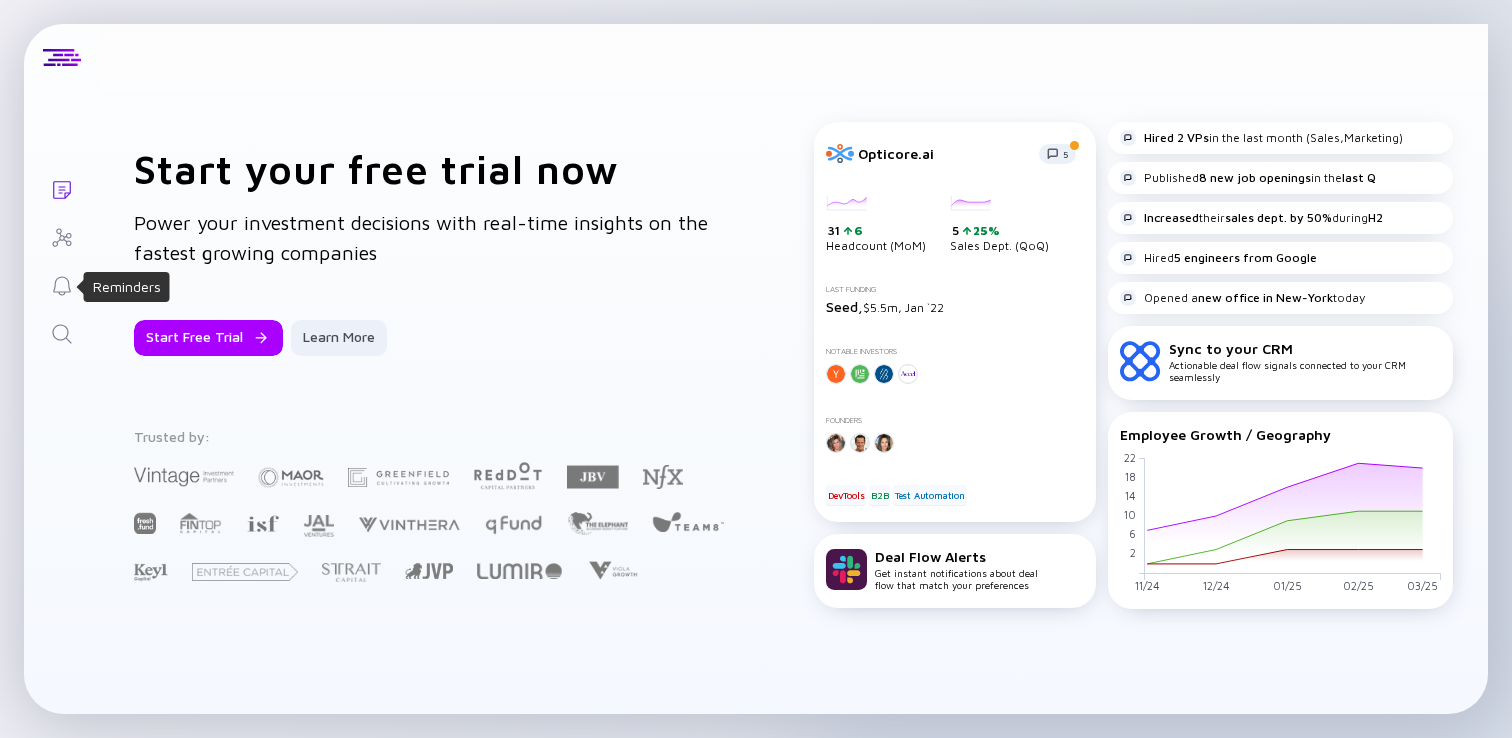 click 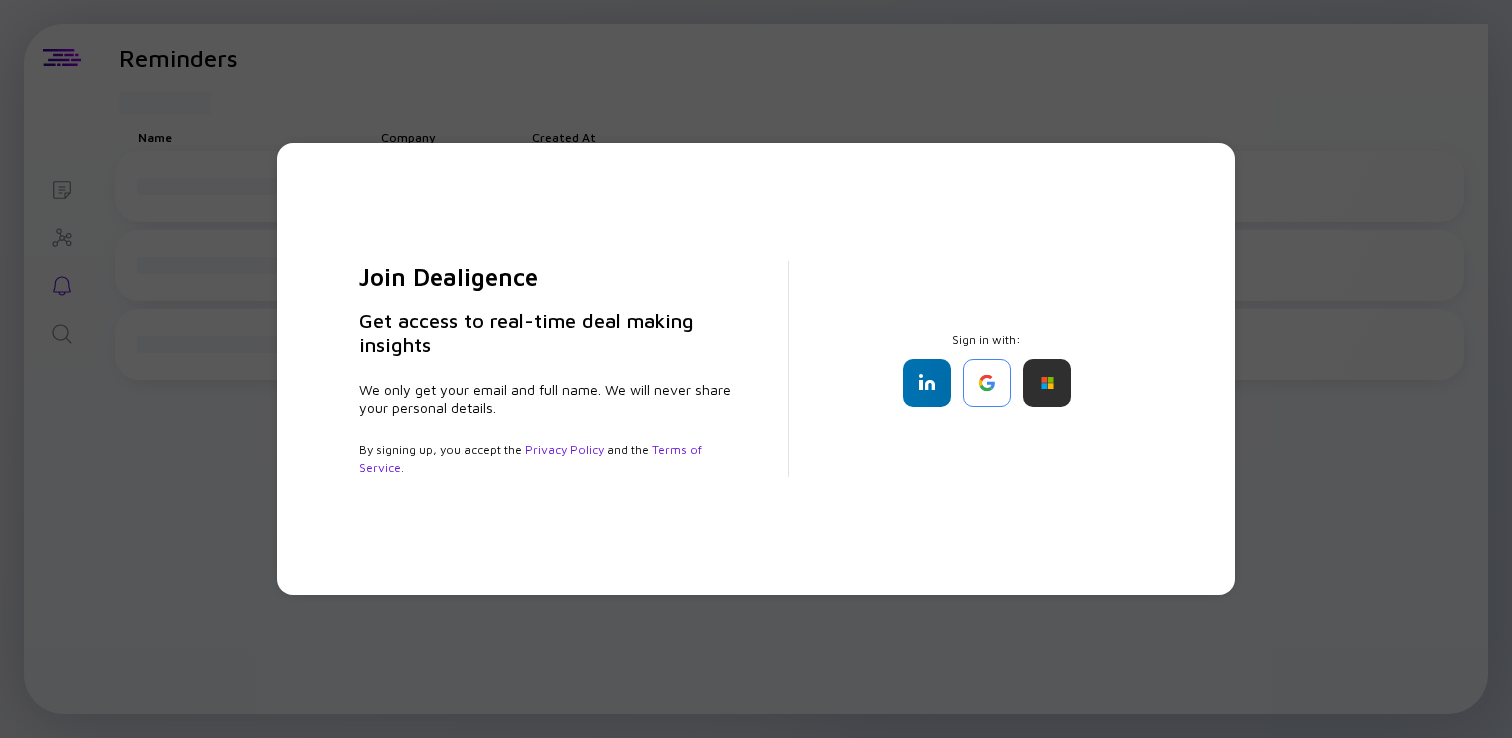 click on "Join Dealigence Get access to real-time deal making insights We only get your email and full name. We will never share your personal details. By signing up, you accept the Privacy Policy and the Terms of Service. Sign in with:" at bounding box center (756, 369) 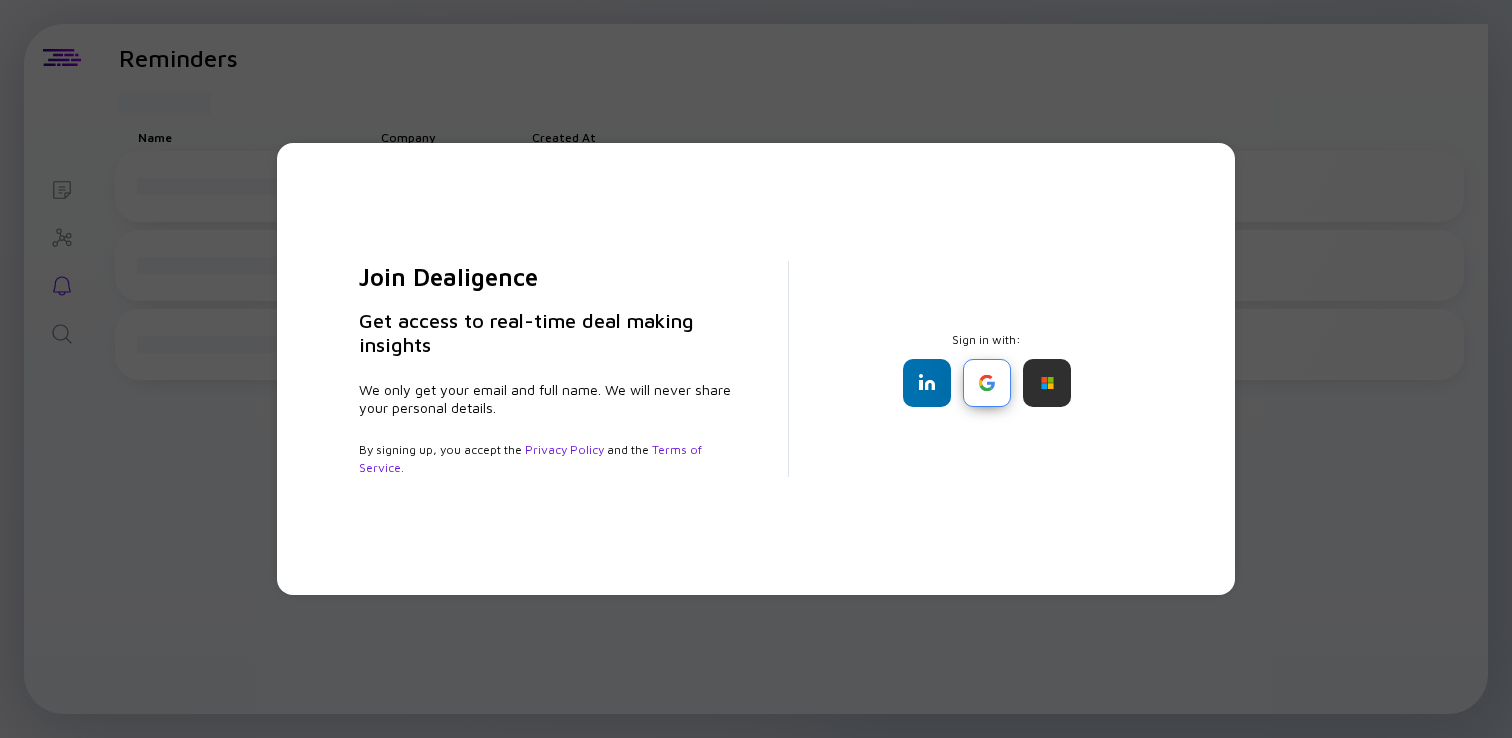 click at bounding box center [987, 383] 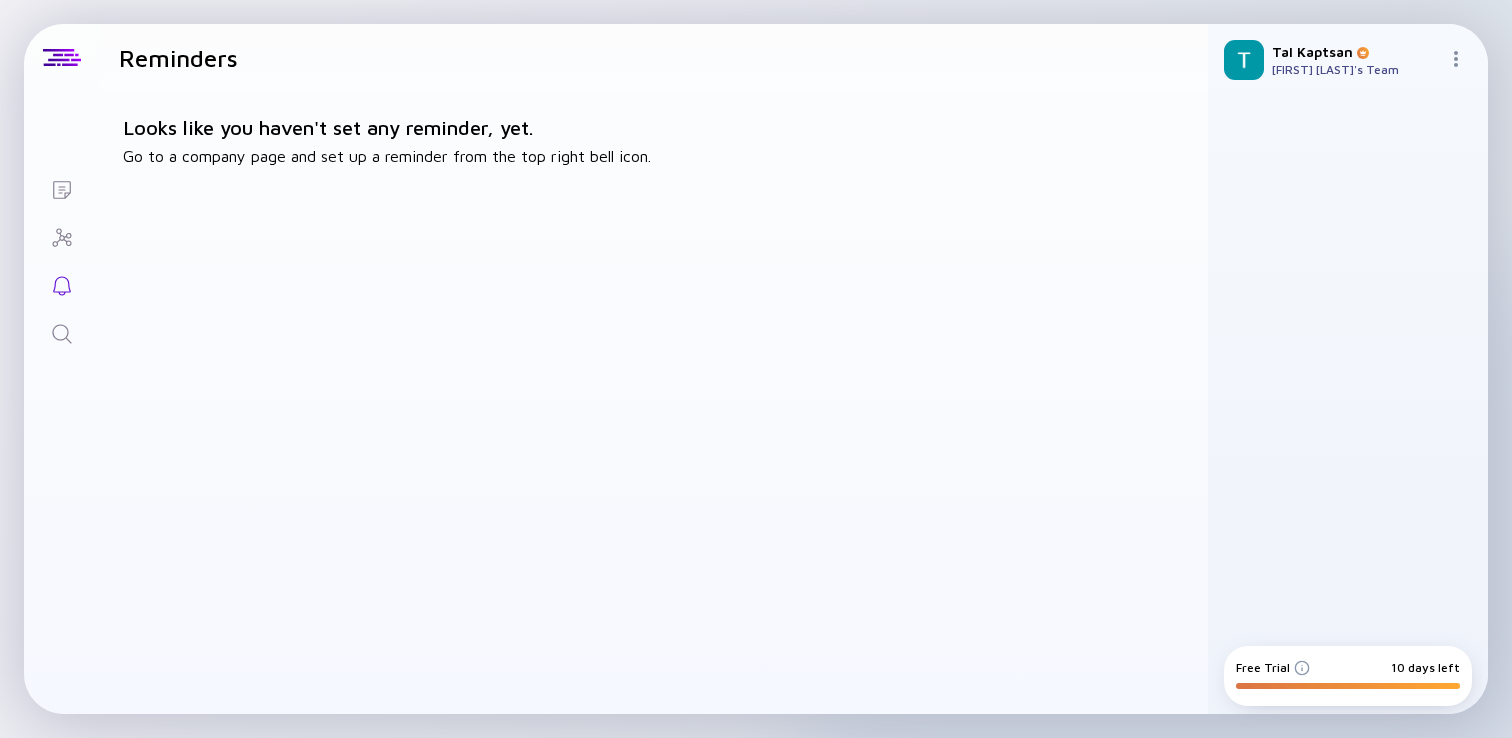 click at bounding box center (1456, 59) 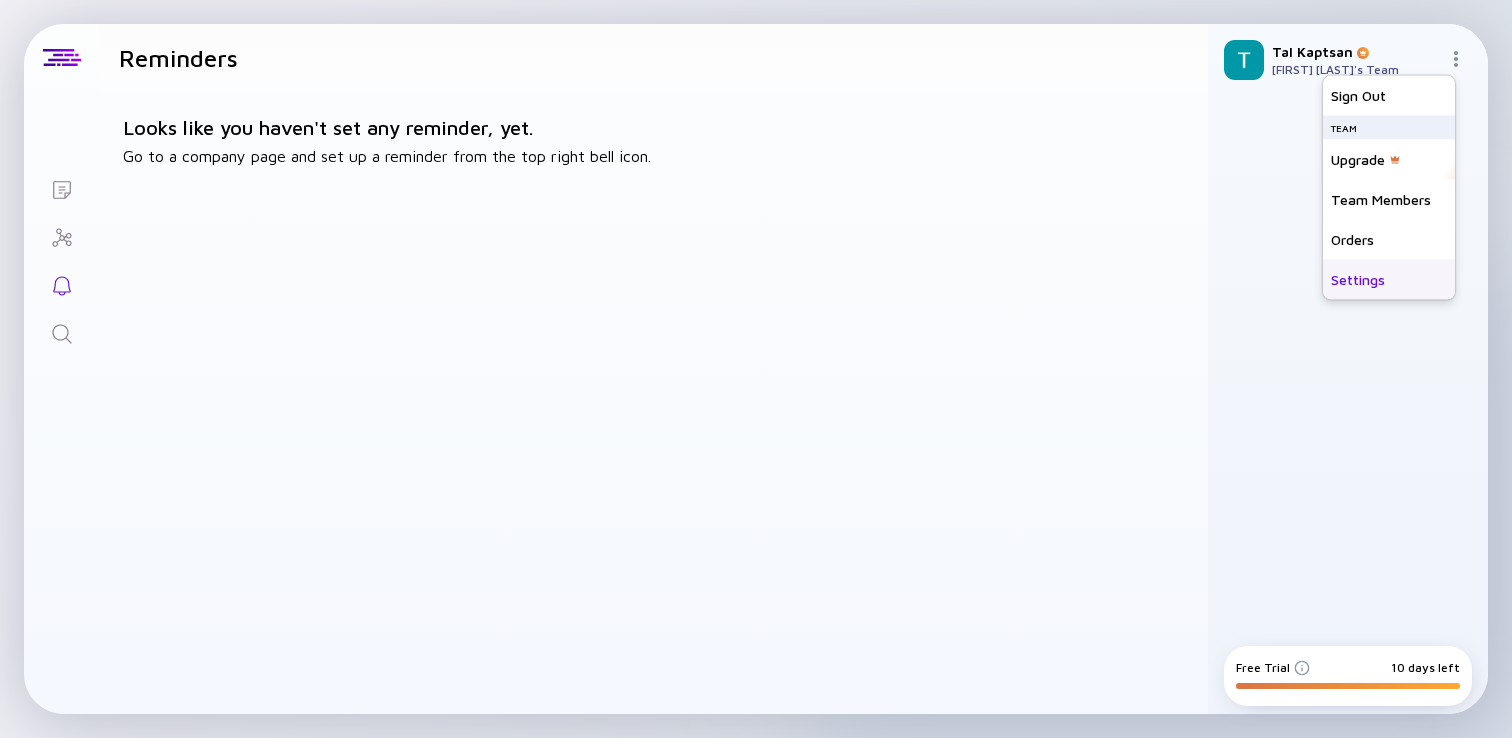 click on "Settings" at bounding box center [1389, 279] 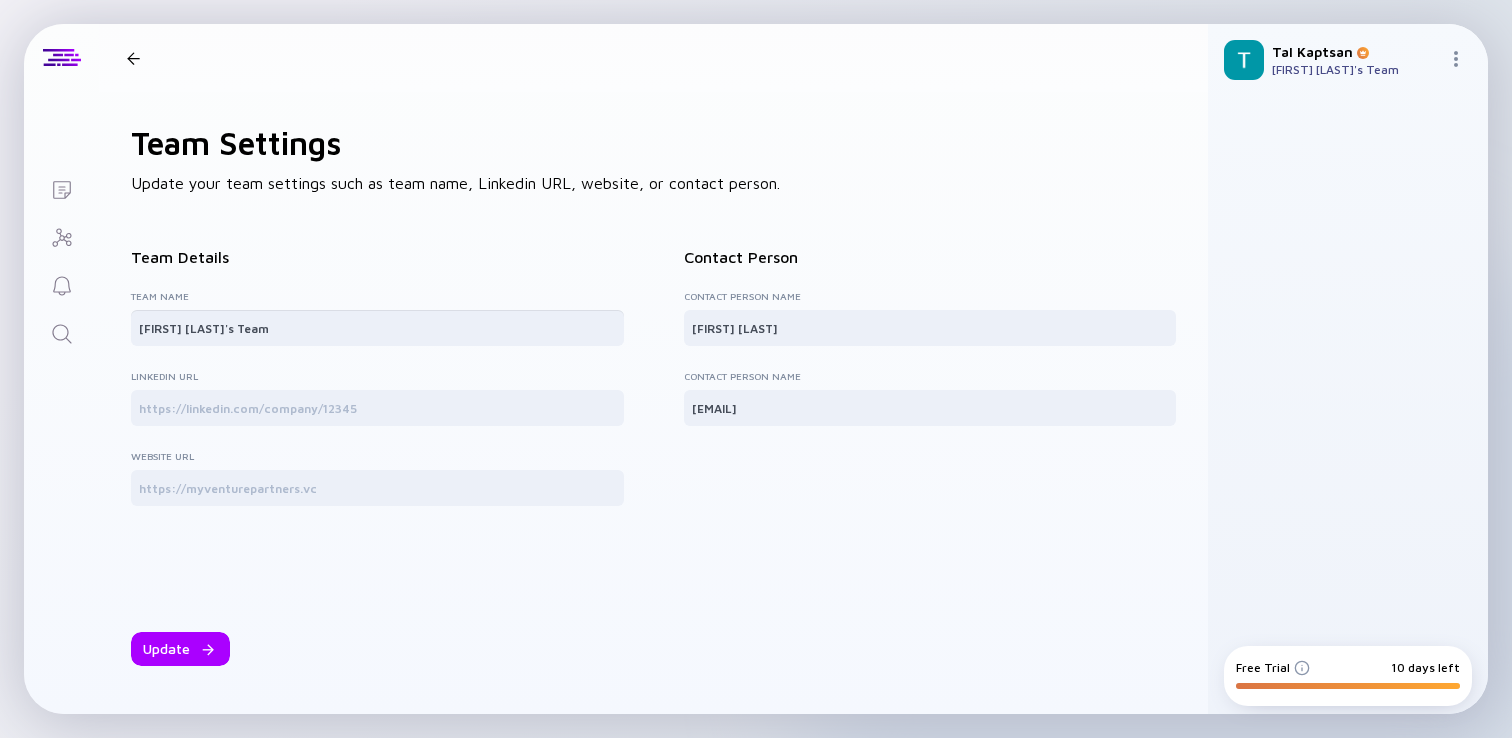 drag, startPoint x: 211, startPoint y: 325, endPoint x: 93, endPoint y: 325, distance: 118 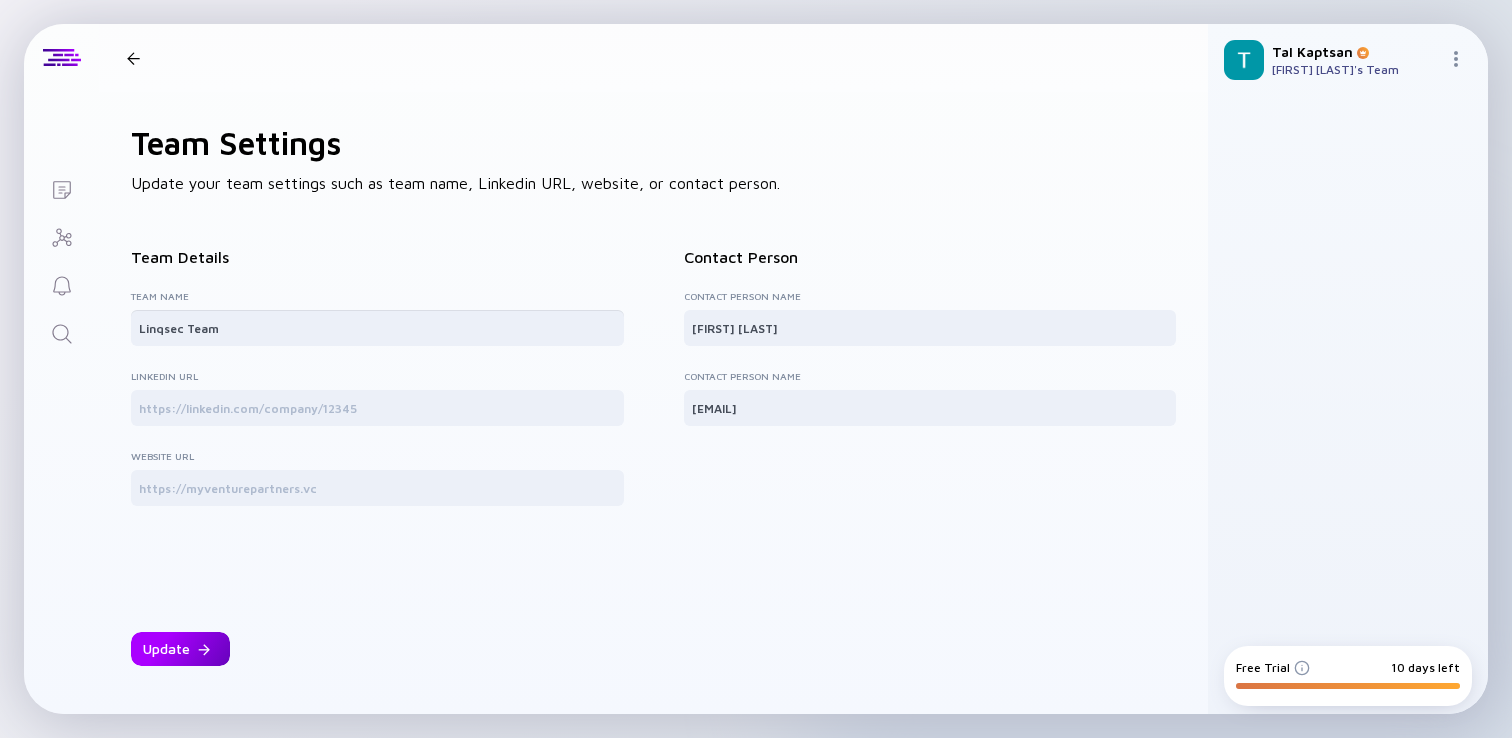 type on "Linqsec Team" 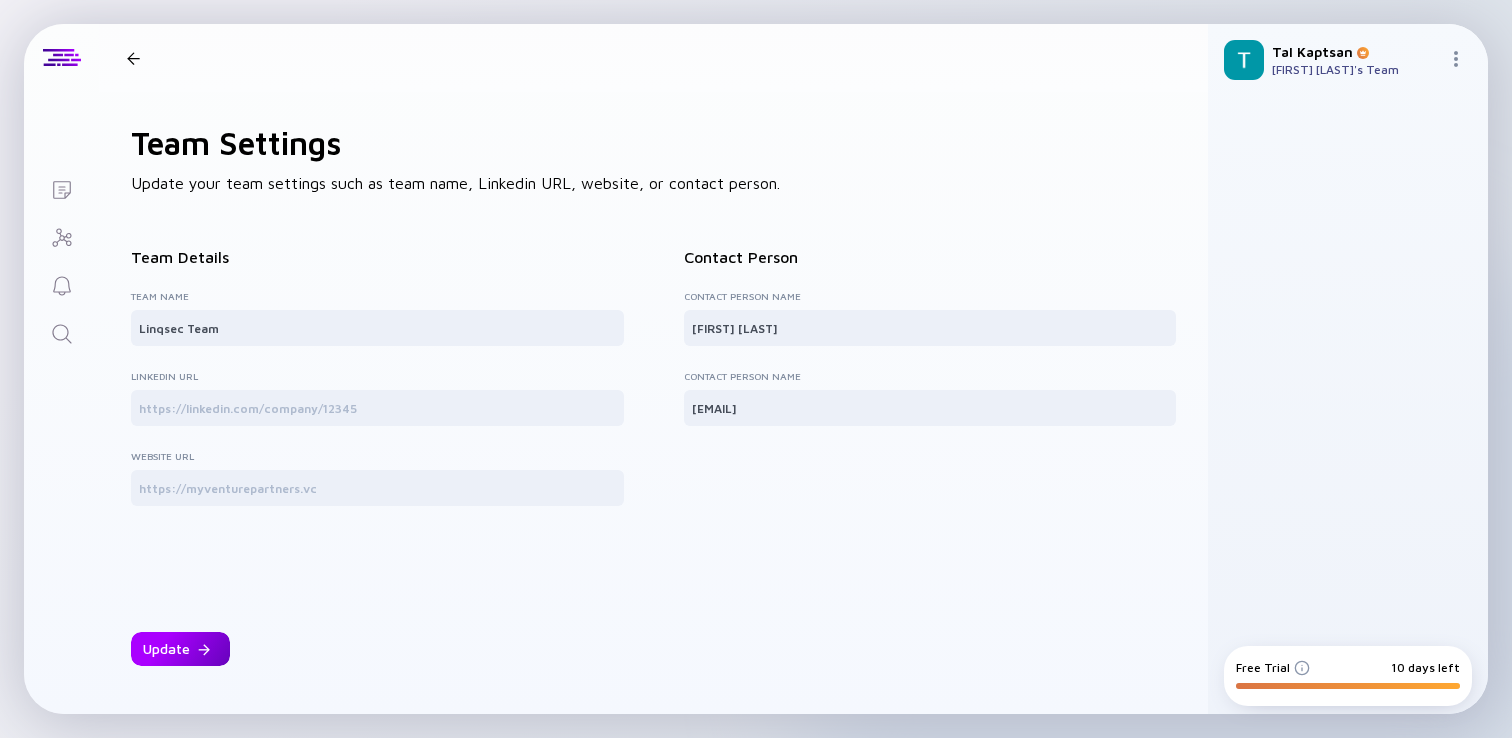 click on "Update" at bounding box center (180, 649) 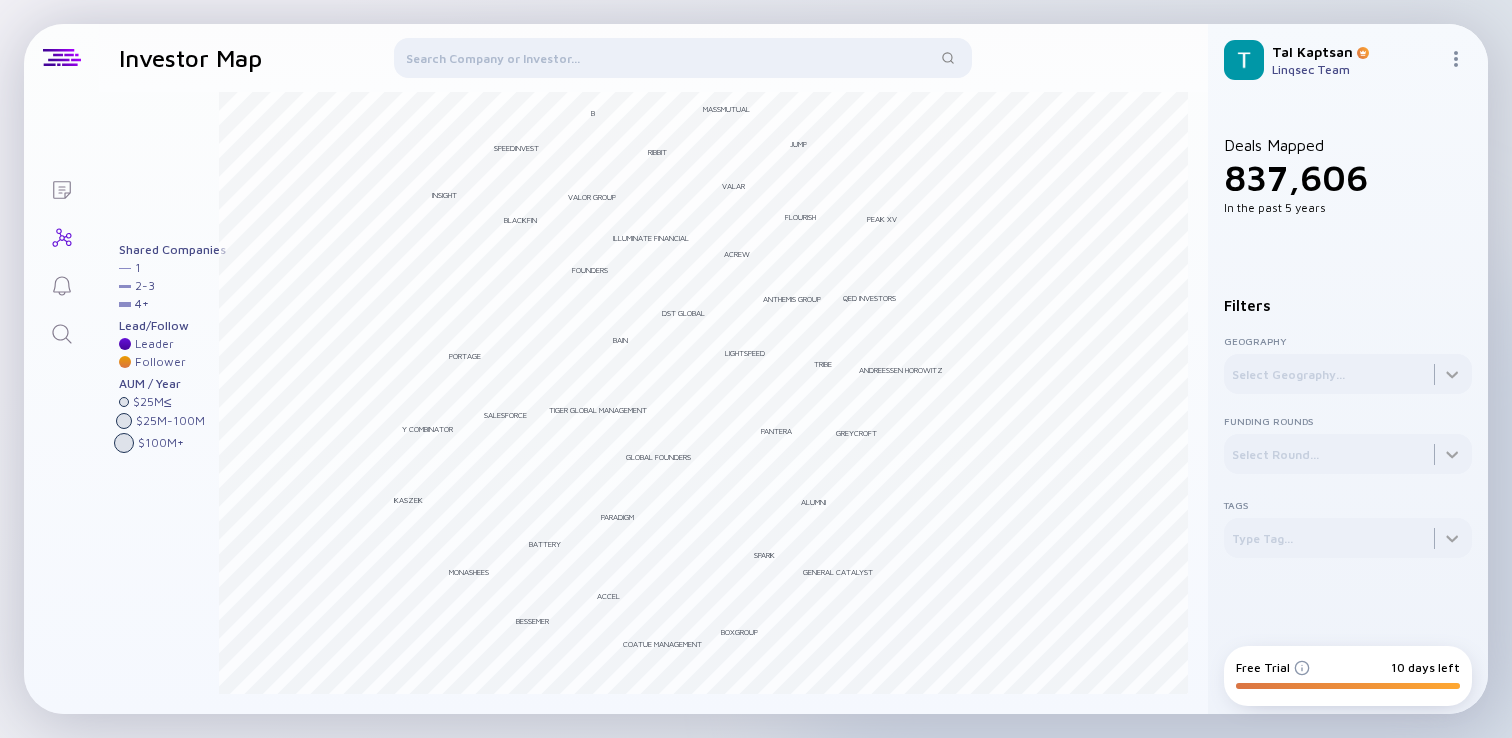 click on "Lists Team Settings Update your team settings such as team name, Linkedin URL, website, or contact person. Team Details Team Name [FIRST] [LAST]'s Team Linkedin URL Website URL Contact Person Contact Person Name [FIRST] [LAST] Contact Person Email [EMAIL] Update [FIRST] [LAST] [FIRST] [LAST]'s Team Free Trial 10 days left" at bounding box center (756, 369) 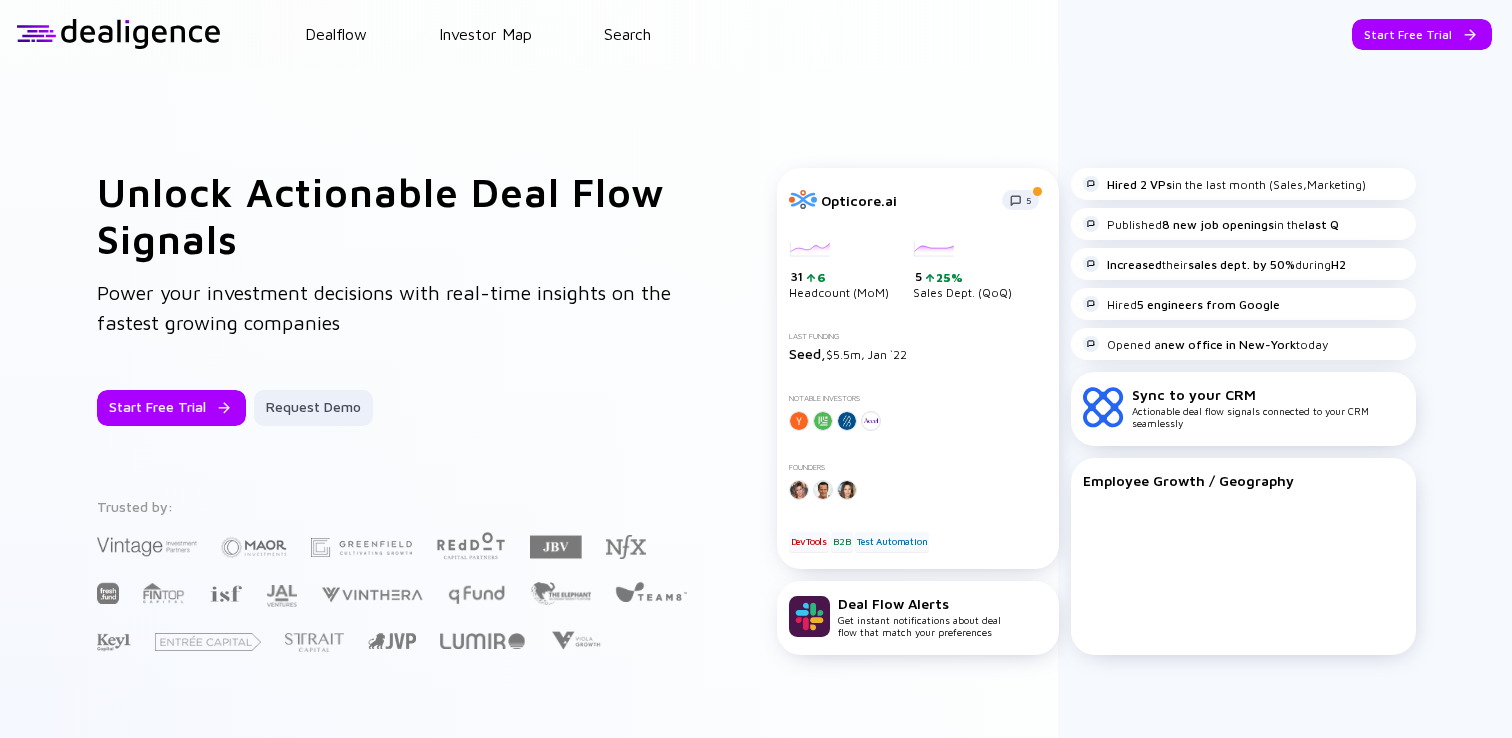 scroll, scrollTop: 0, scrollLeft: 0, axis: both 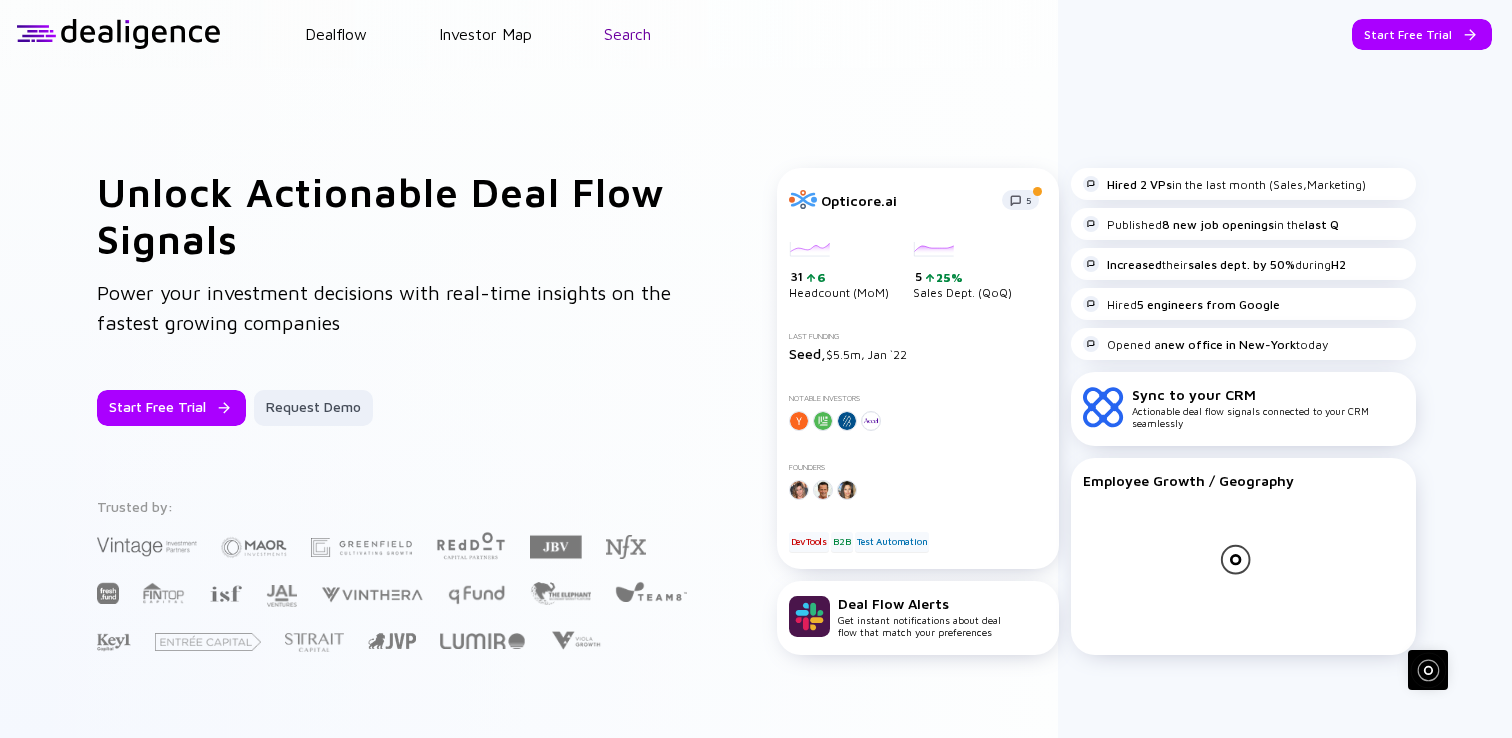 click on "Search" at bounding box center [627, 34] 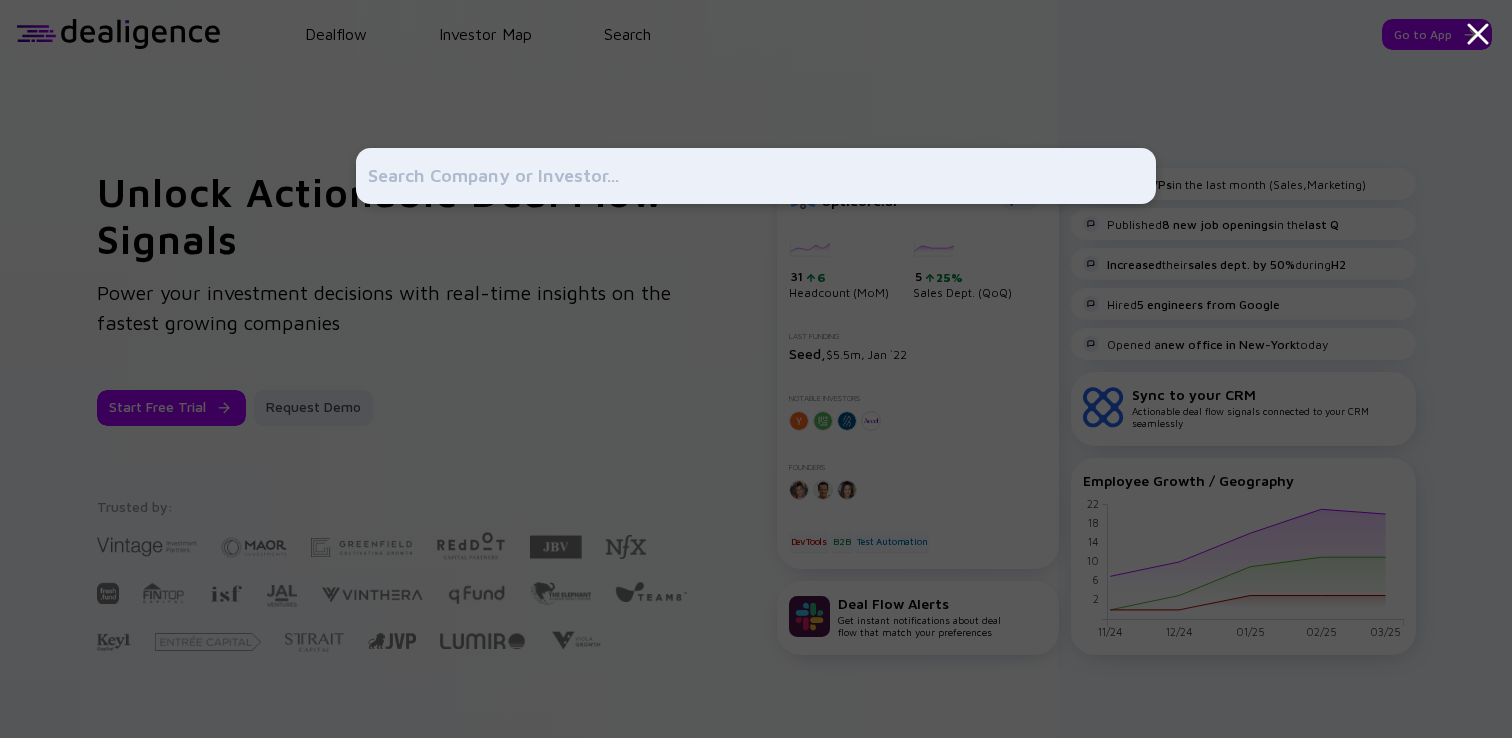 click at bounding box center (756, 369) 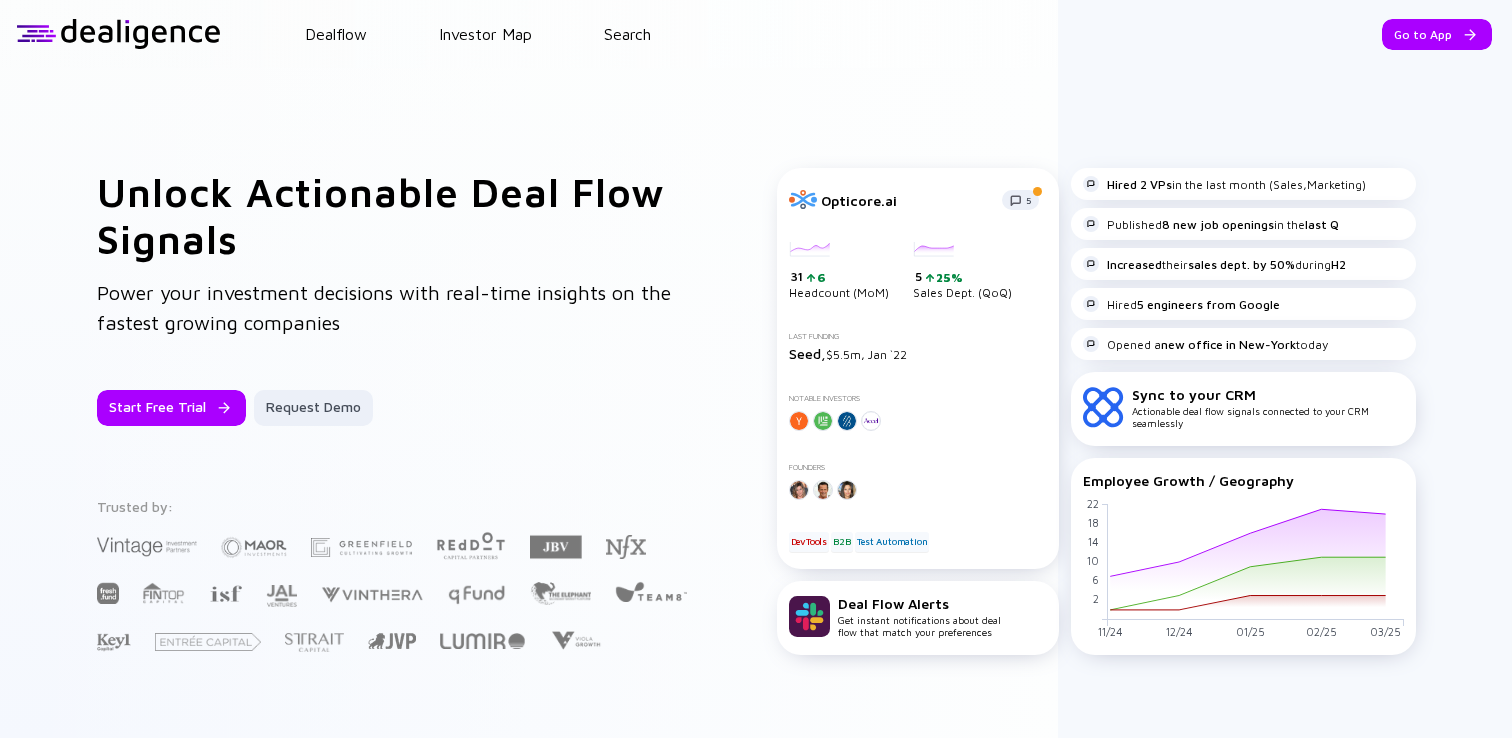 click on "Dealflow Investor Map Search Go to App Dealflow Investor Map Go to App" at bounding box center [756, 34] 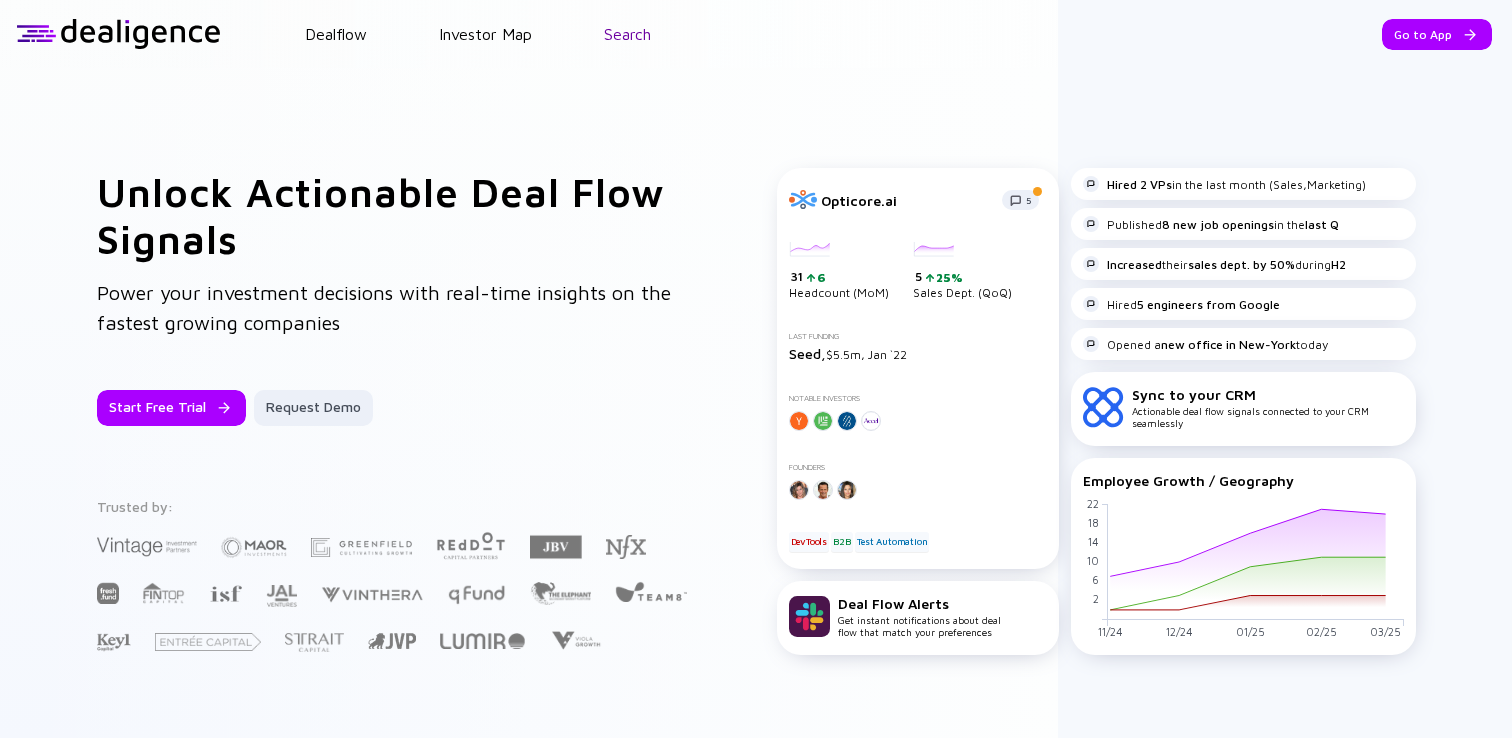 click on "Search" at bounding box center [627, 34] 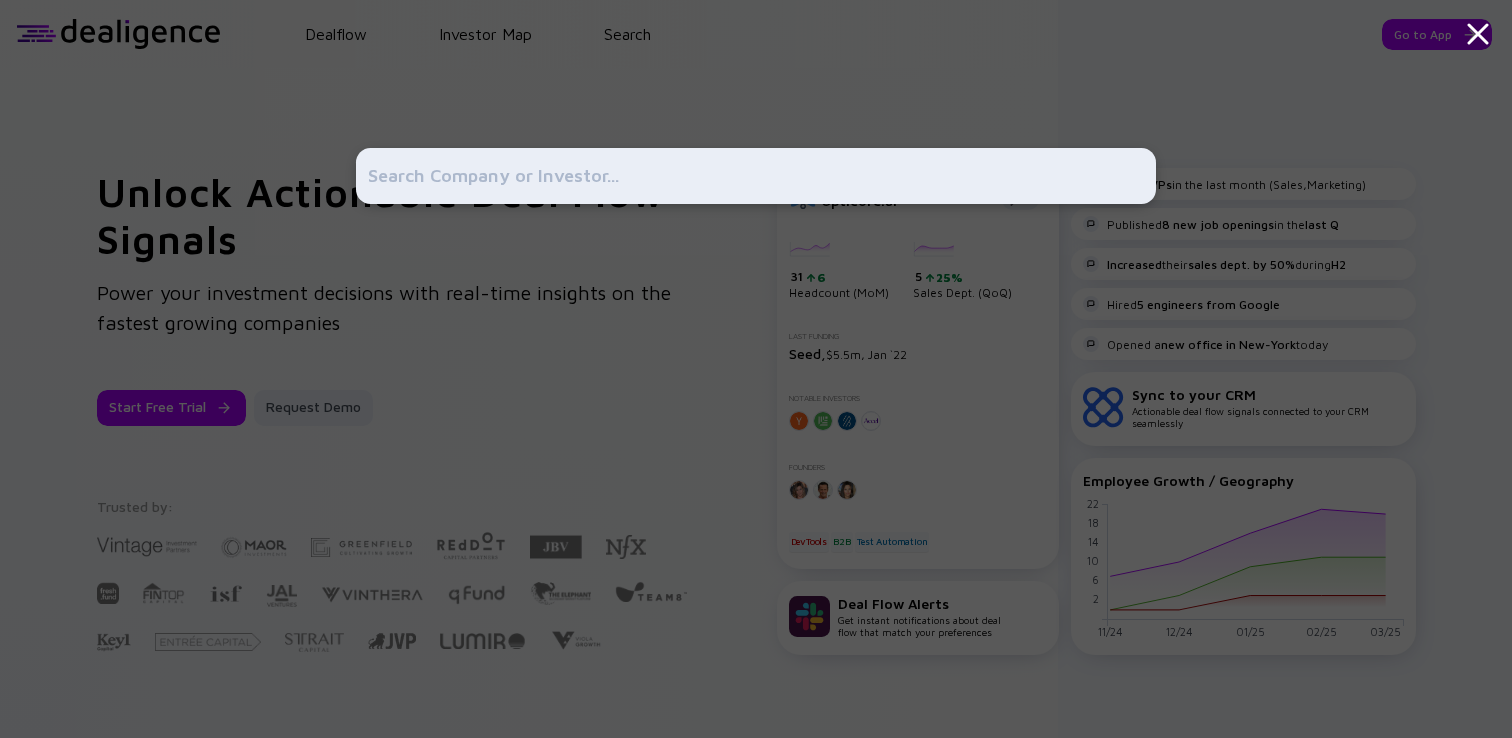 click at bounding box center [756, 176] 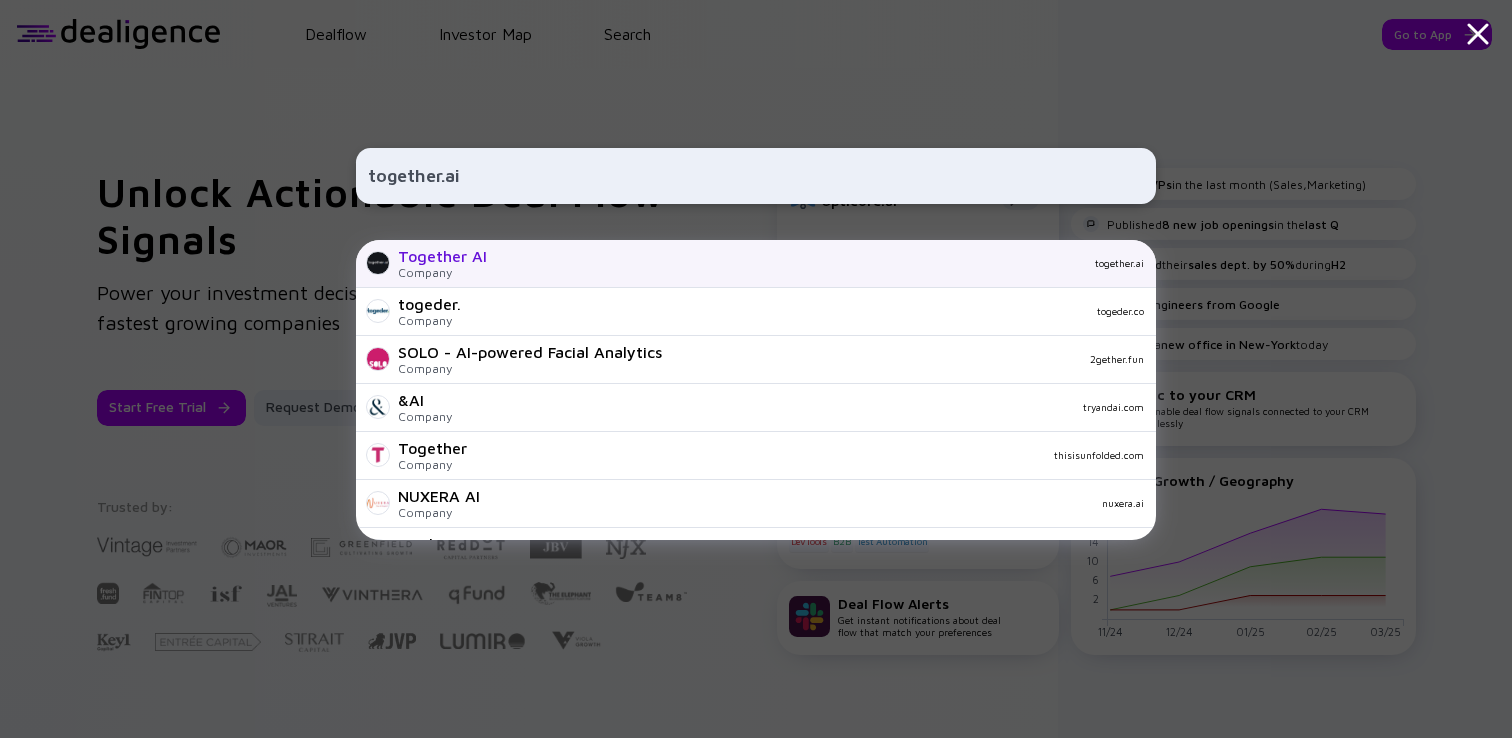 type on "together.ai" 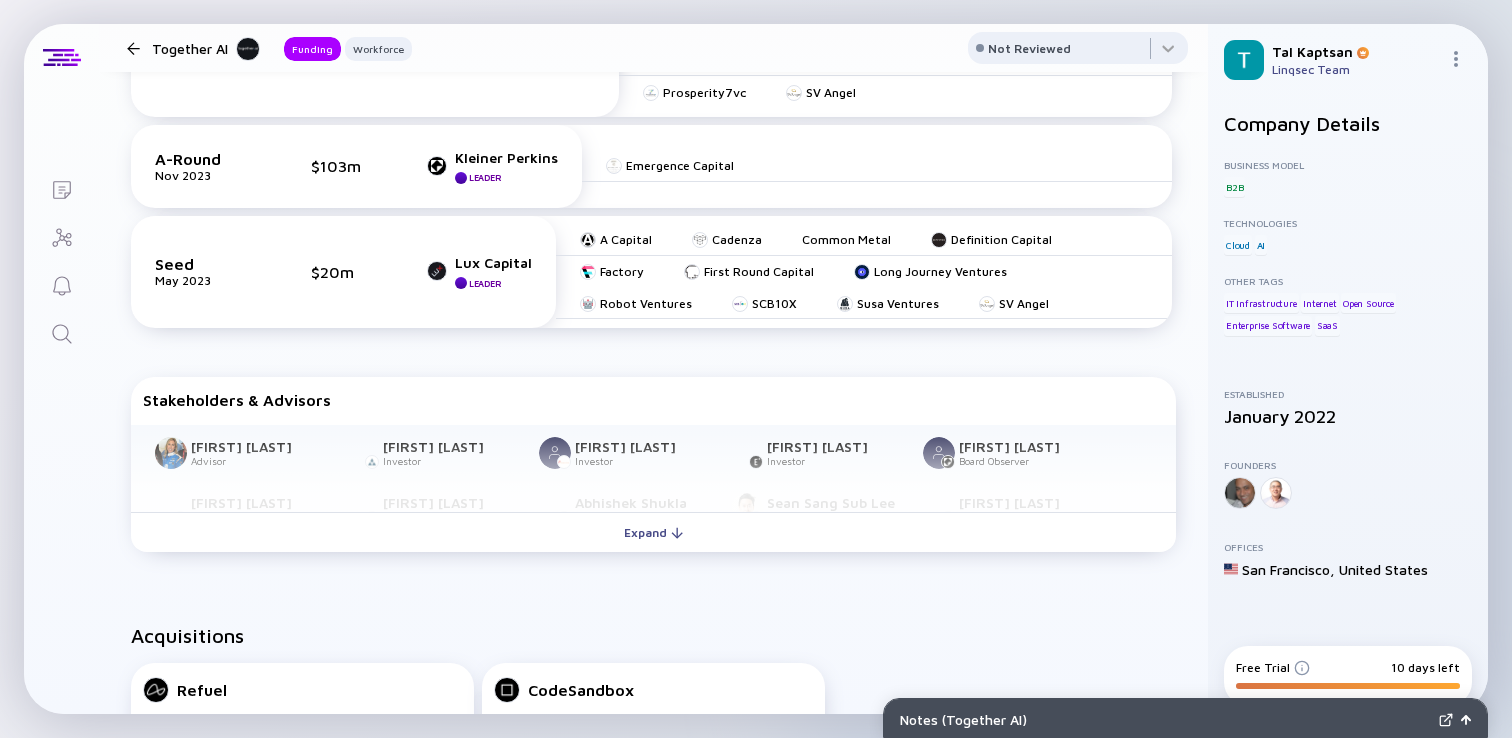 scroll, scrollTop: 0, scrollLeft: 0, axis: both 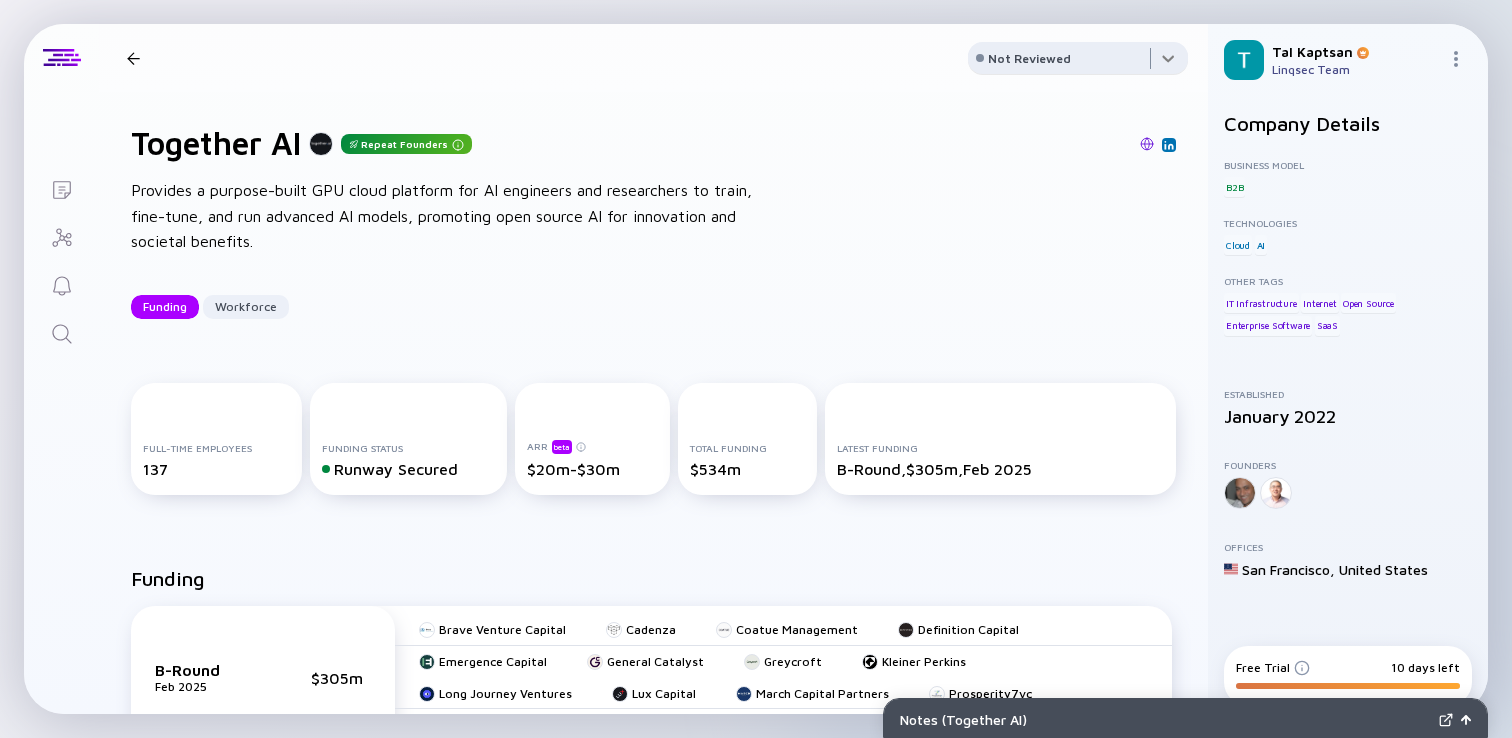 click at bounding box center [1078, 62] 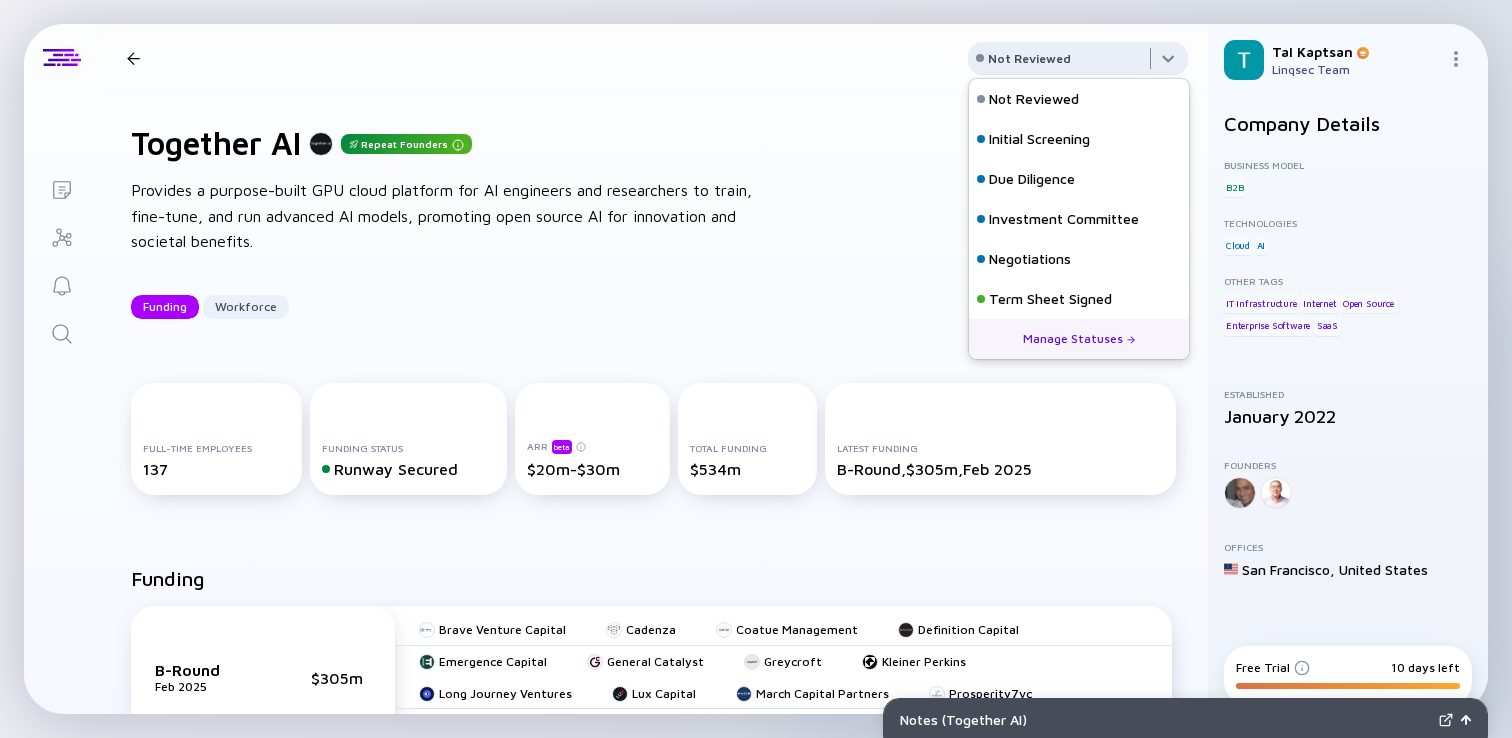 click at bounding box center [1078, 62] 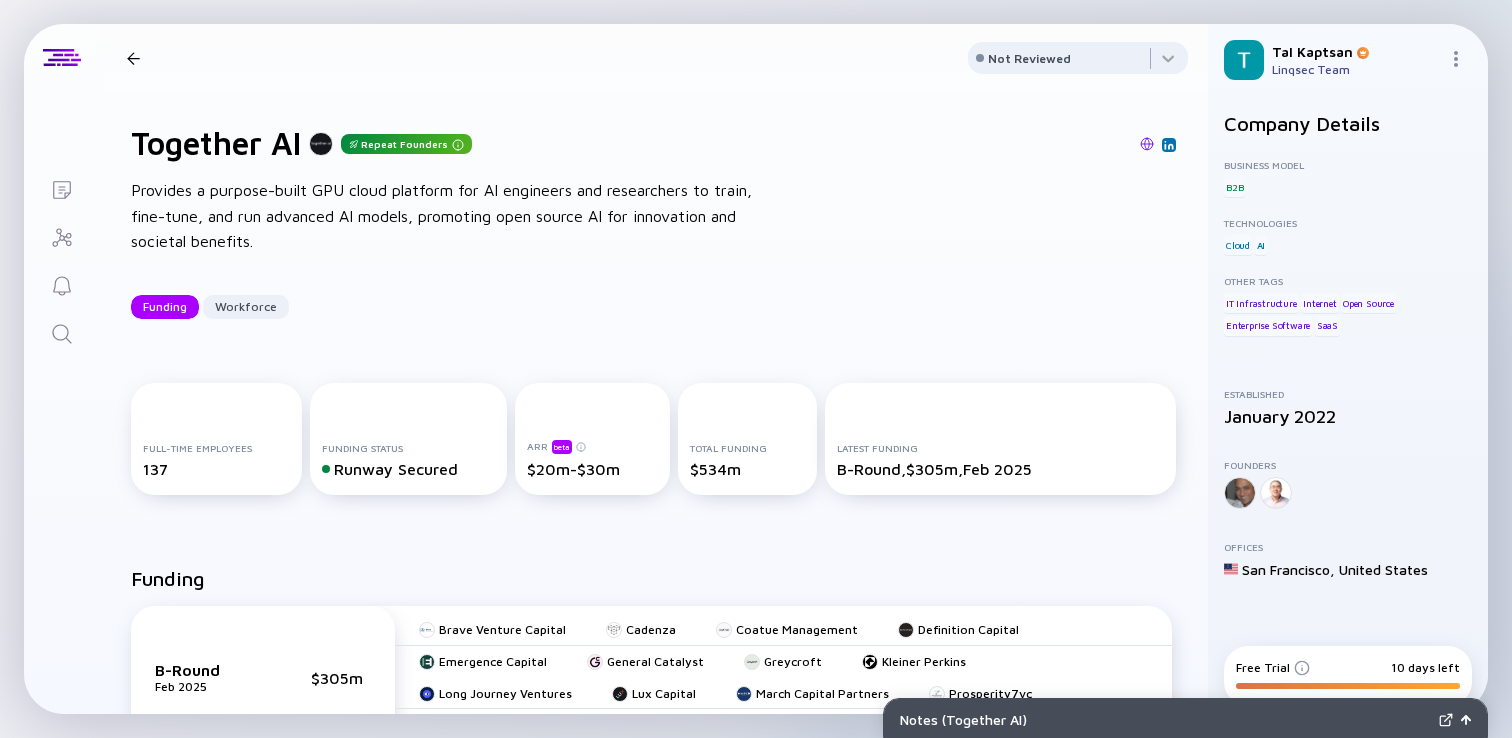 click at bounding box center (133, 58) 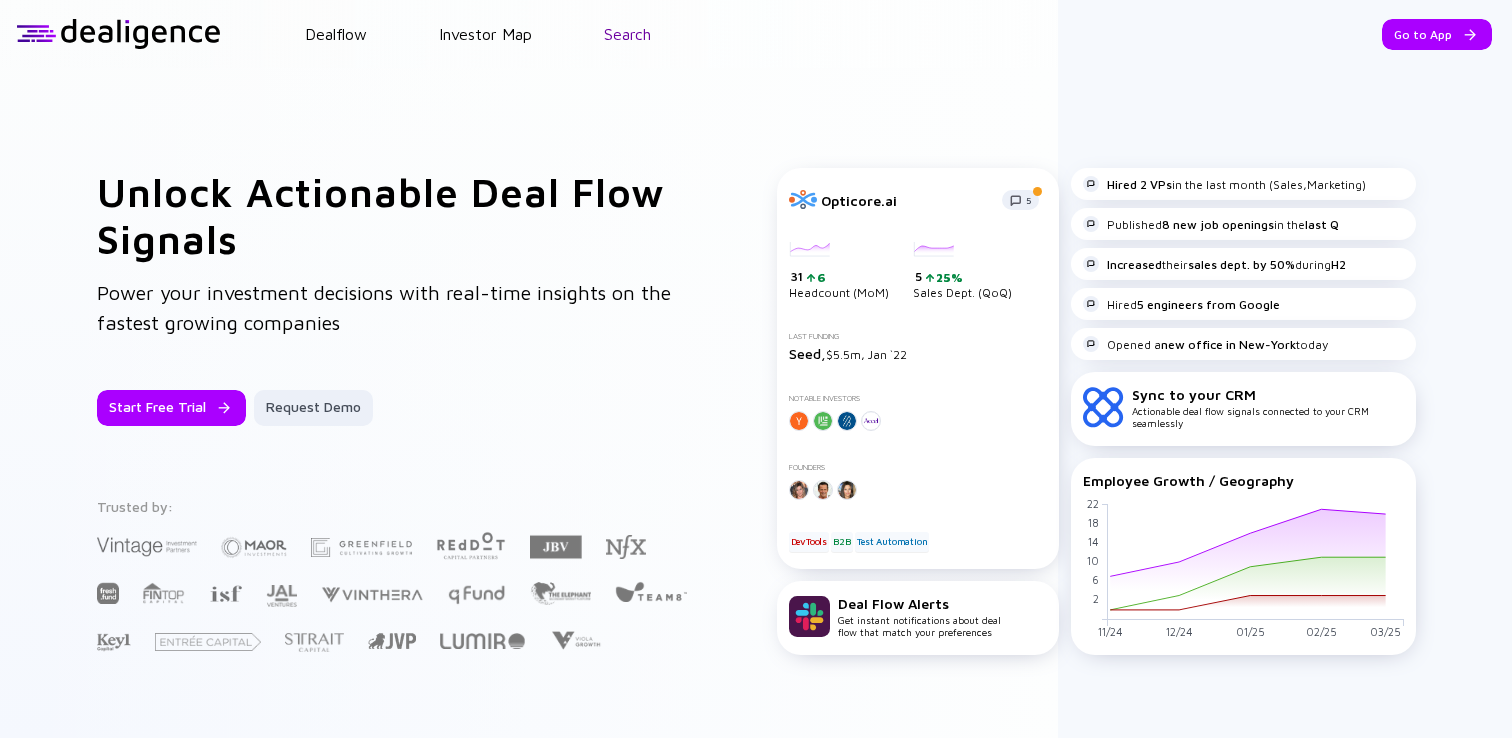 click on "Search" at bounding box center [627, 34] 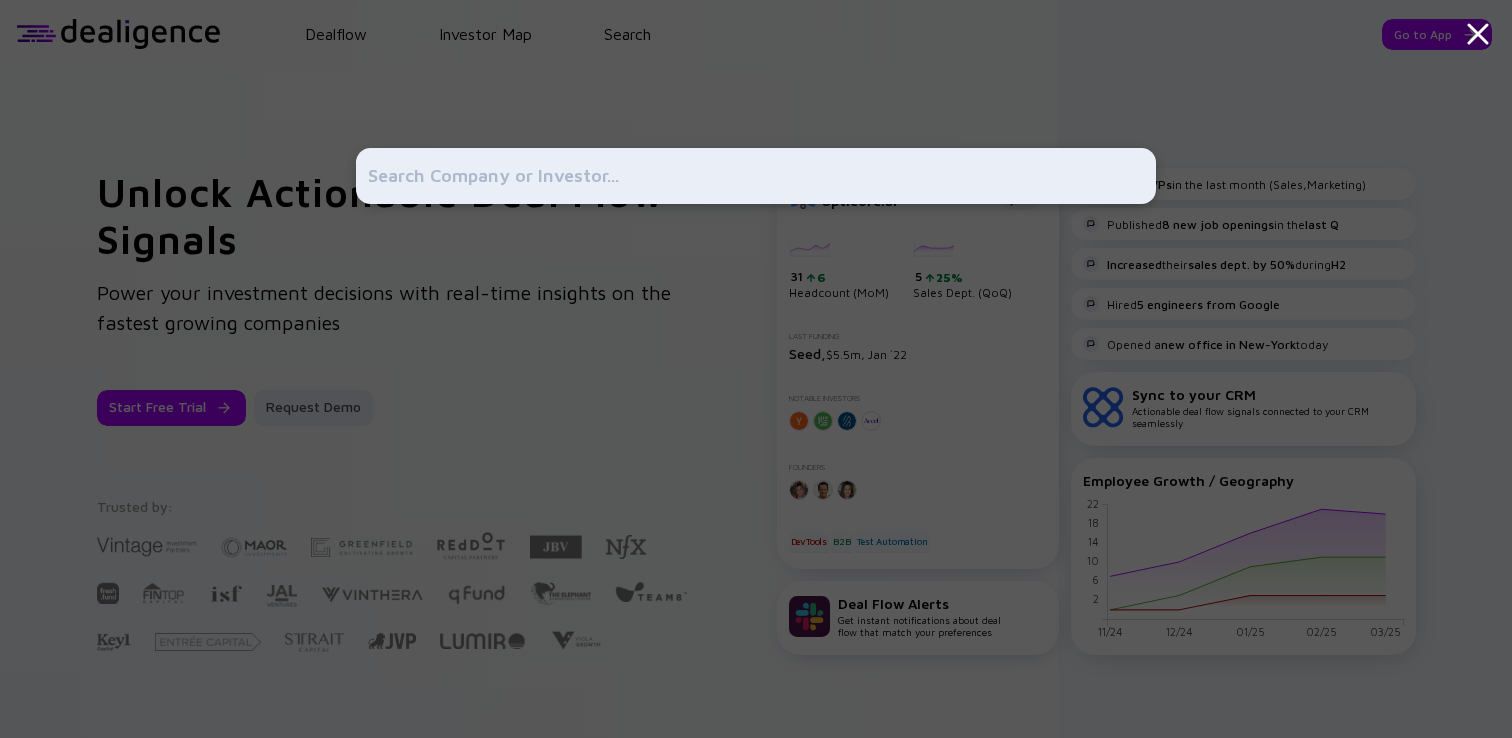 click at bounding box center [756, 176] 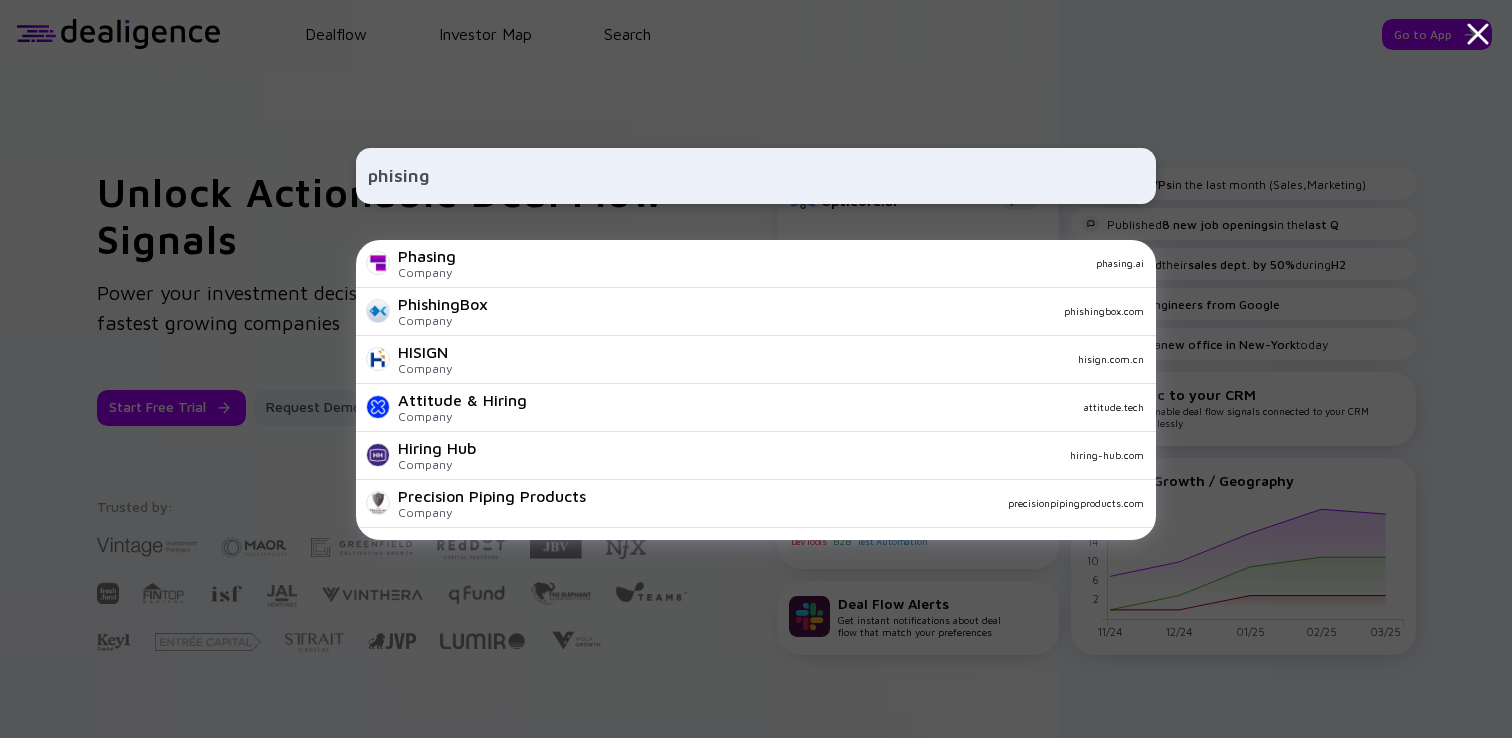 type on "phising" 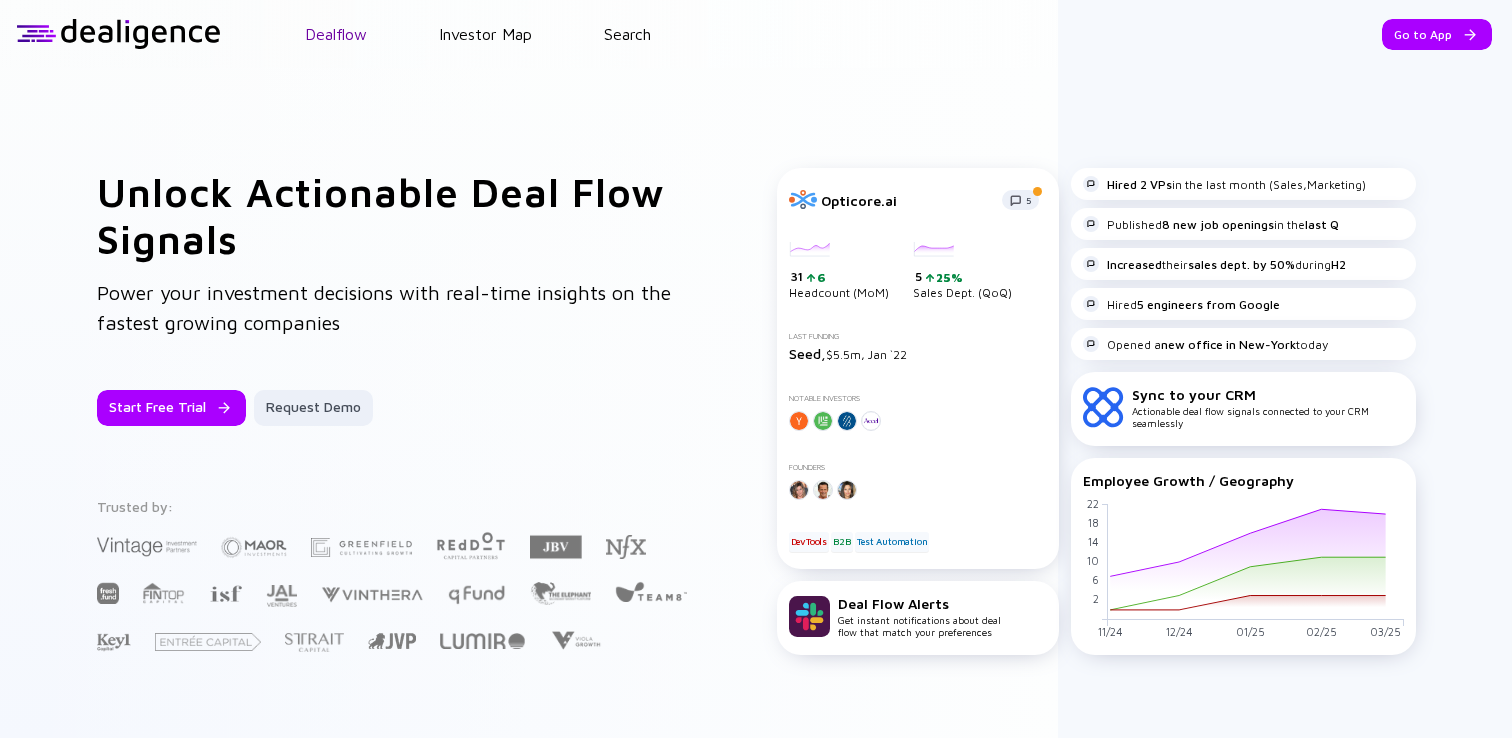 click on "Dealflow" at bounding box center (336, 34) 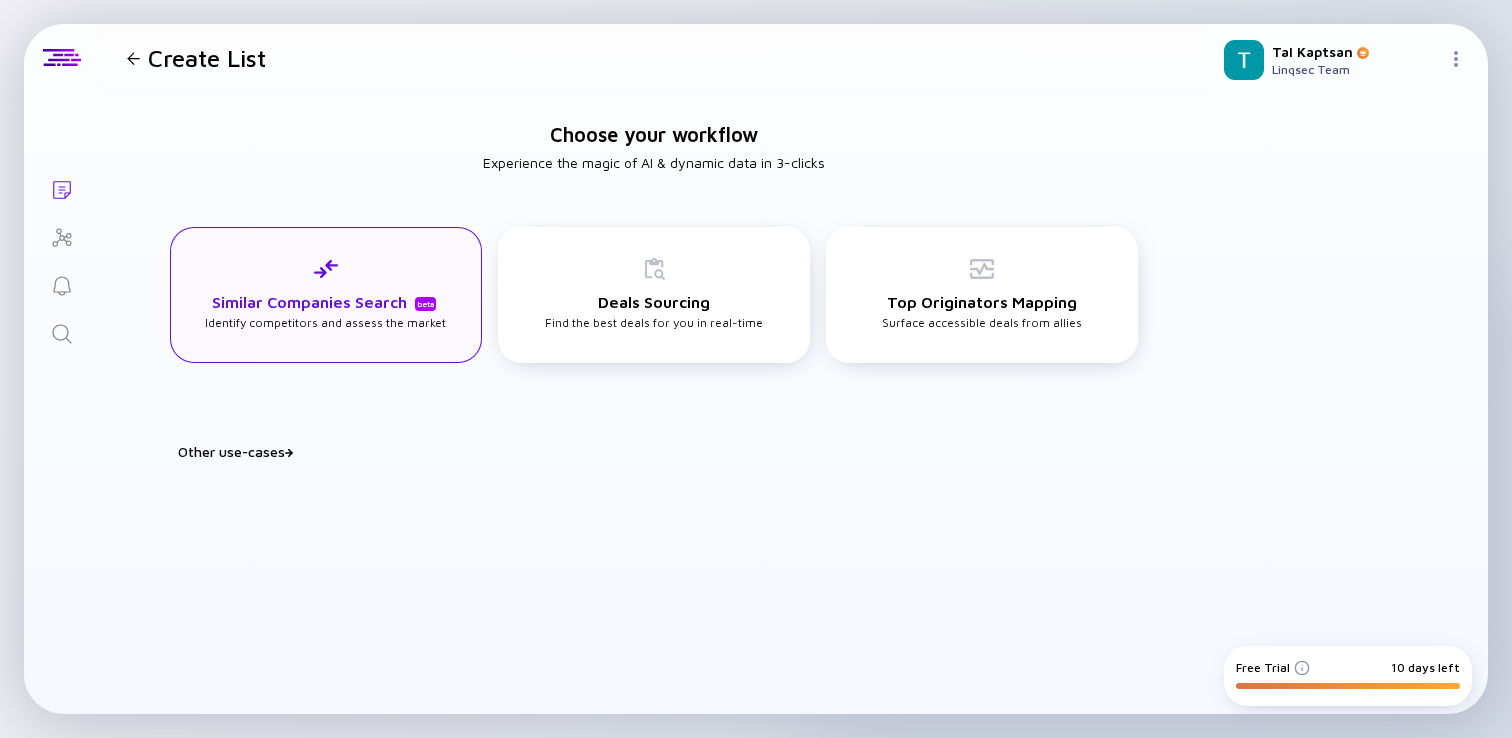 click on "Similar Companies Search beta Identify competitors and assess the market" at bounding box center [325, 293] 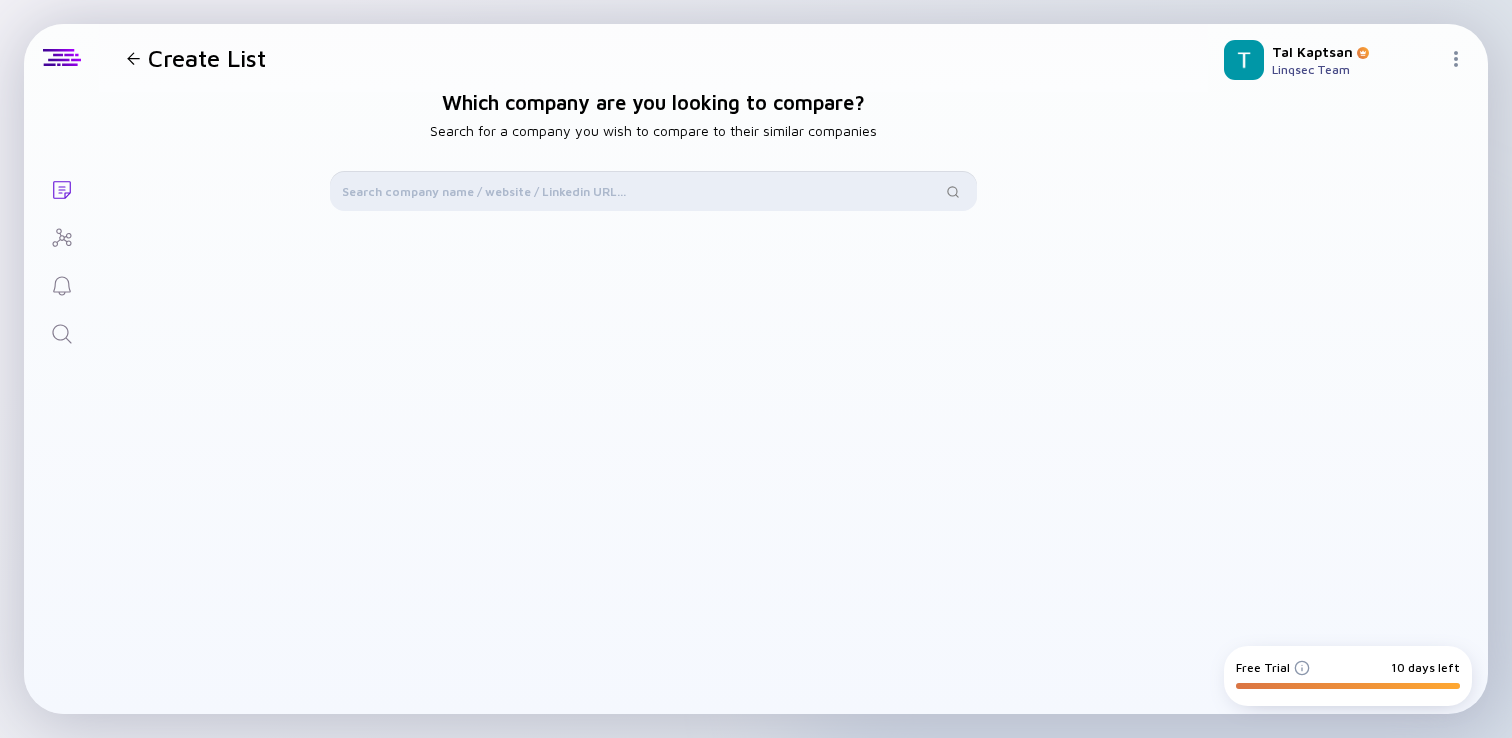 click at bounding box center [641, 191] 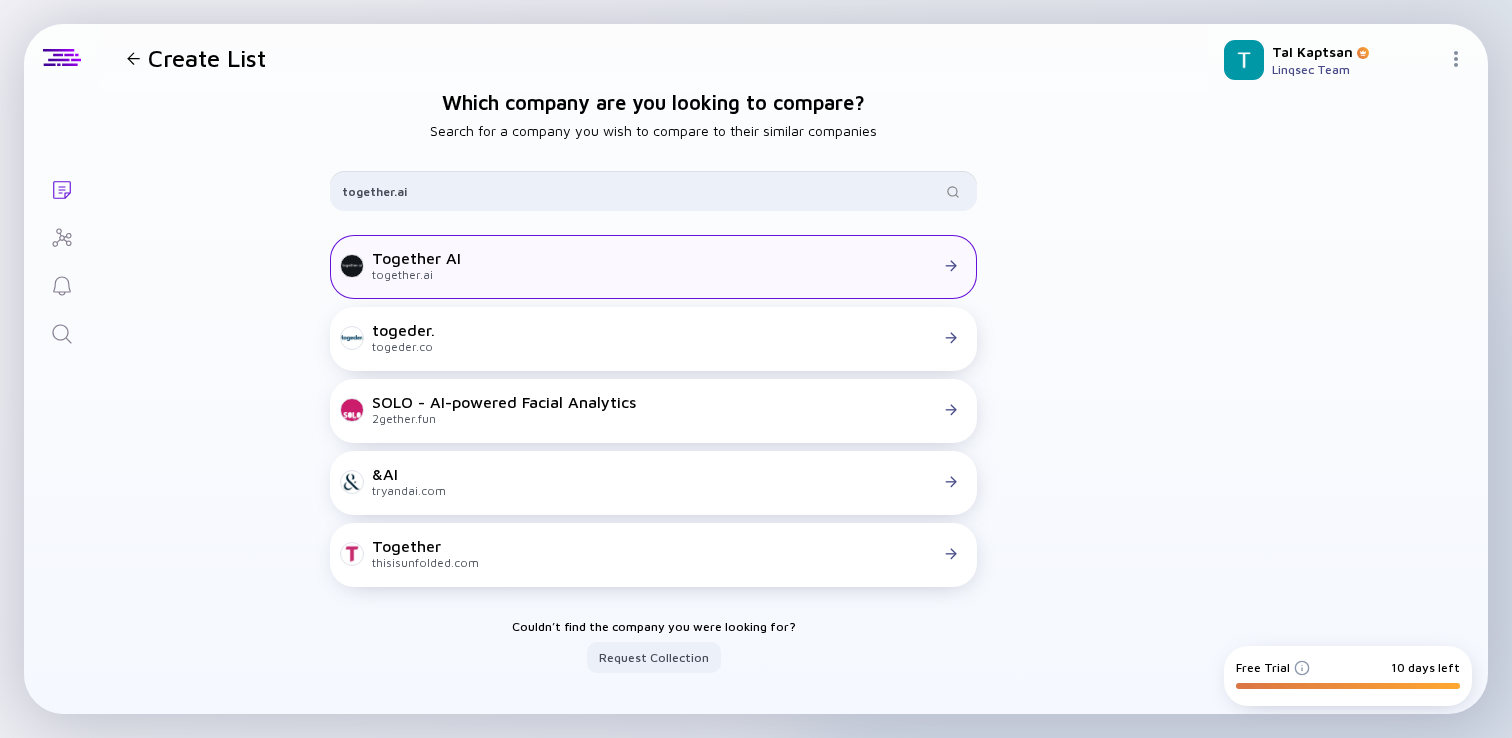 type on "together.ai" 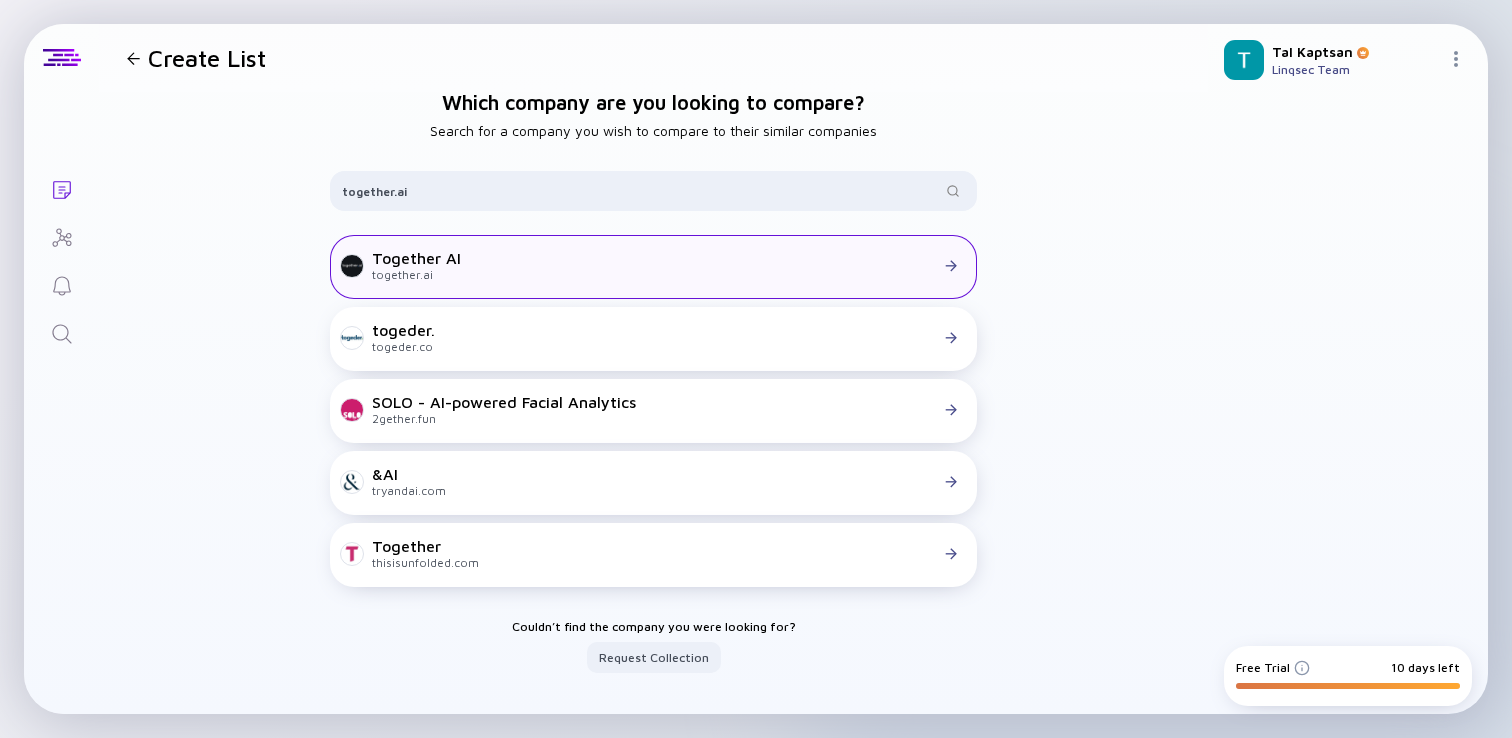 click on "Together AI" at bounding box center [416, 258] 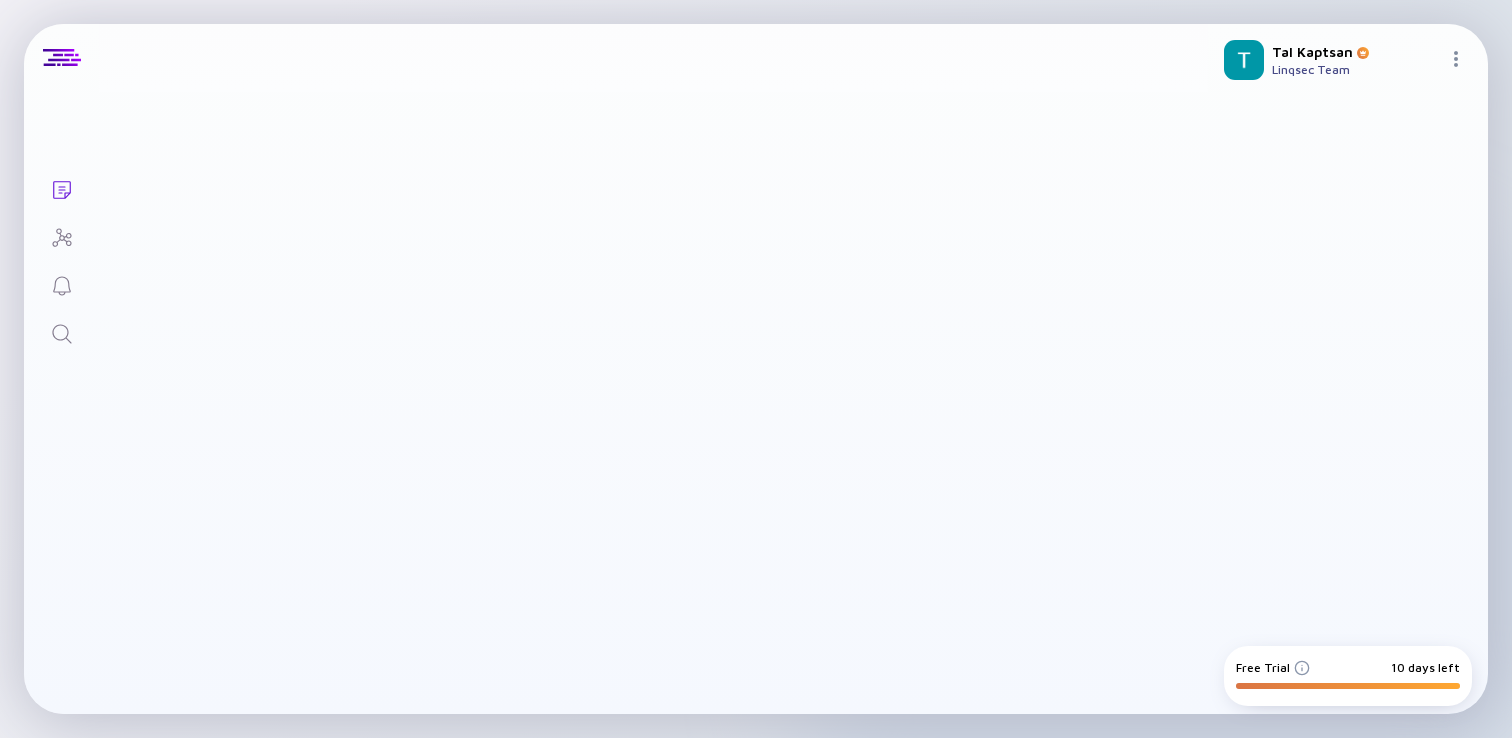 checkbox on "true" 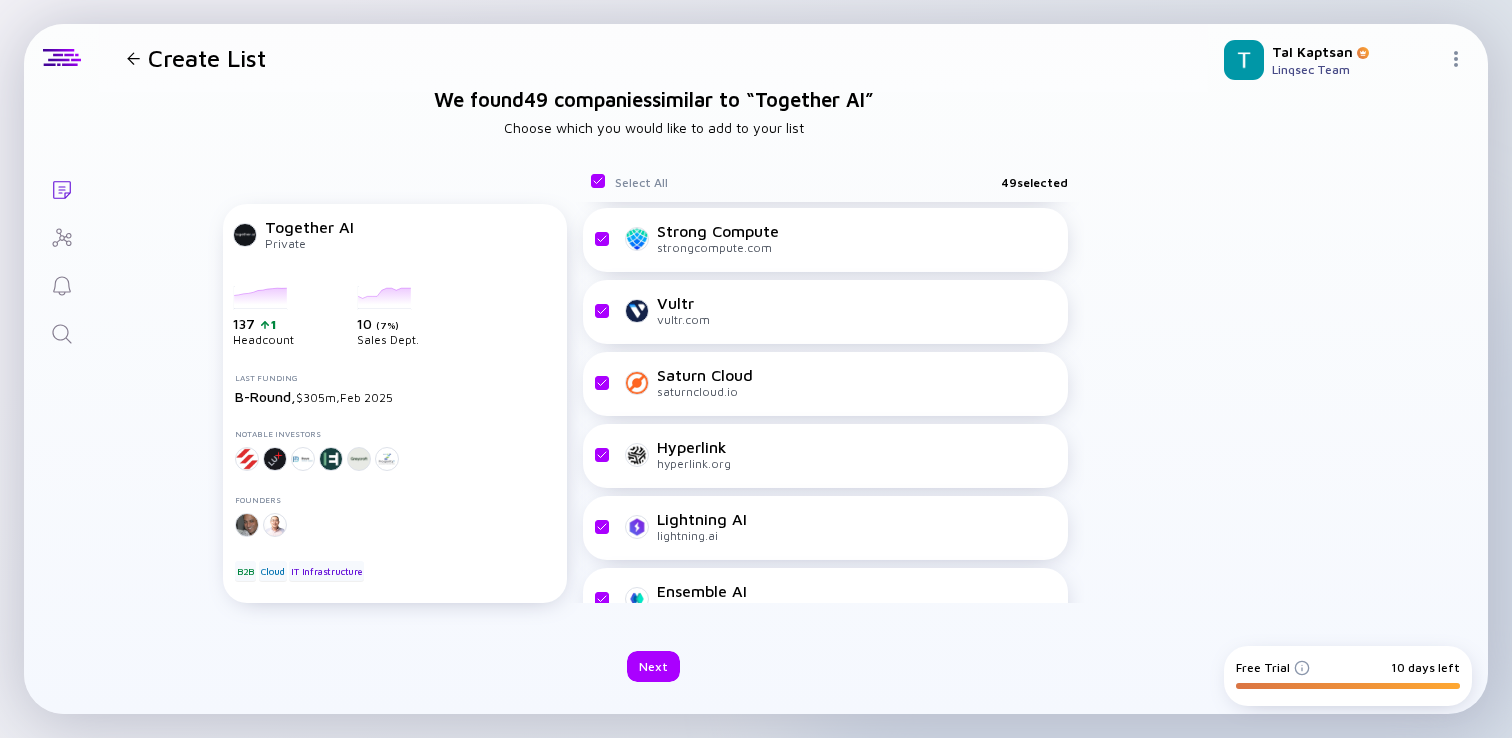 scroll, scrollTop: 0, scrollLeft: 0, axis: both 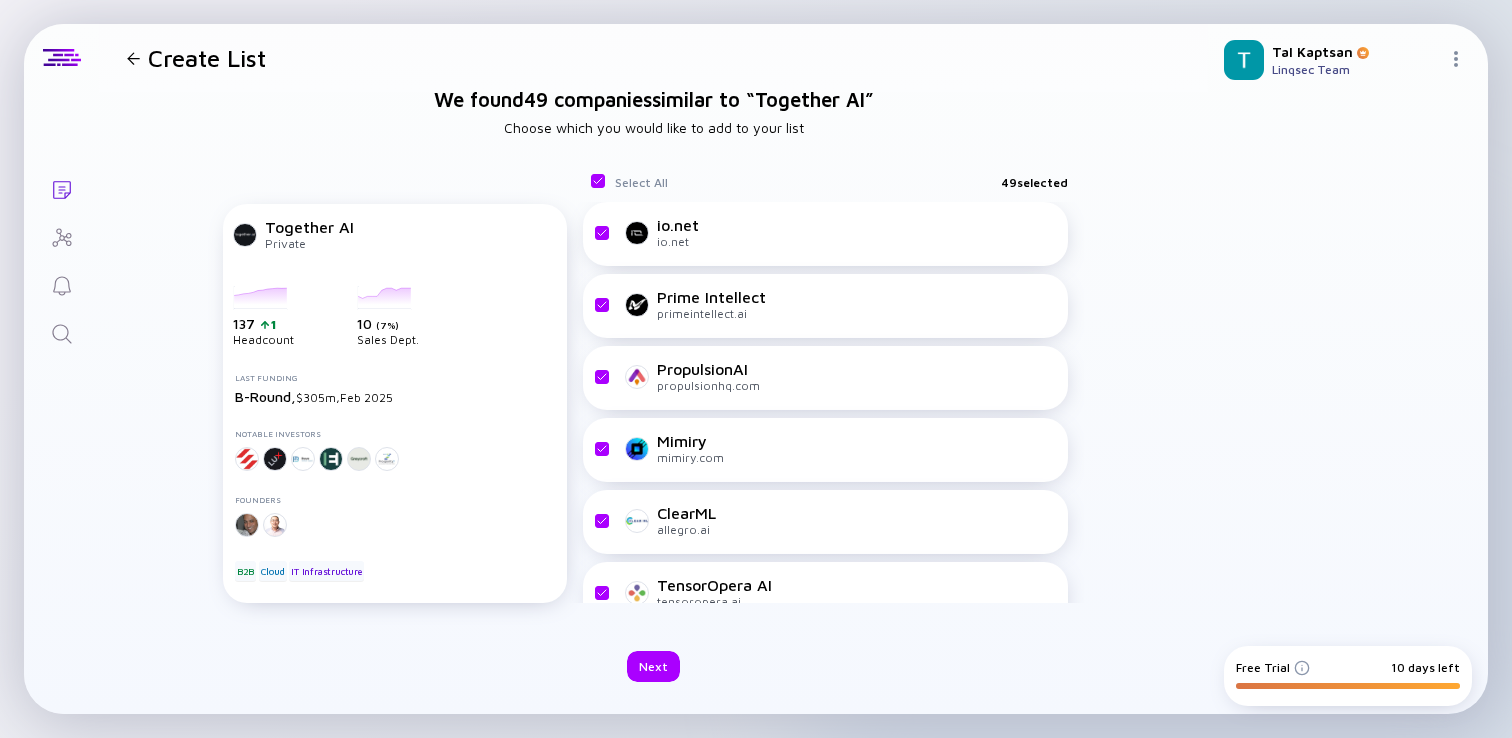 click at bounding box center [133, 58] 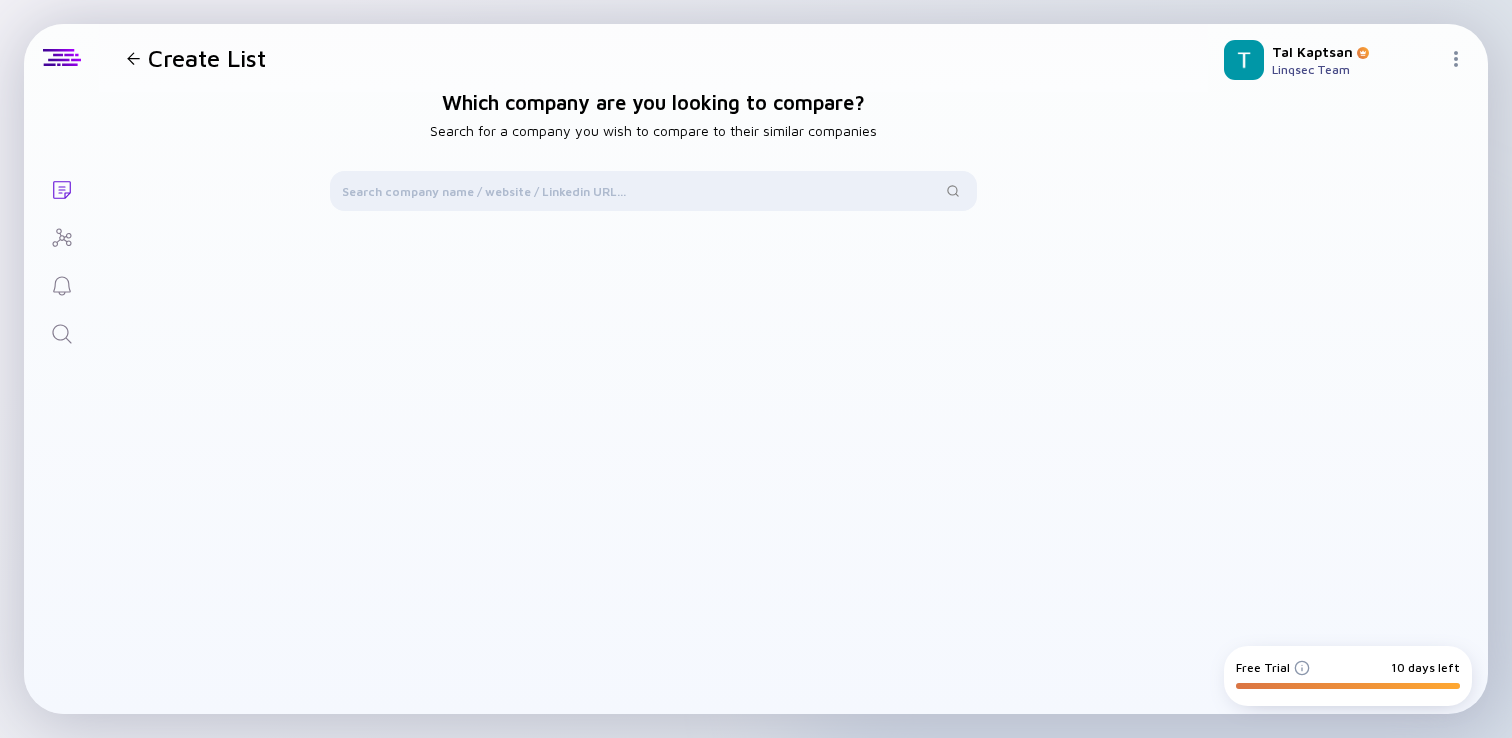 click on "Lists Create List Which company are you looking to compare? Search for a company you wish to compare to their similar companies Tal   Kaptsan Linqsec Team Free Trial 10 days left" at bounding box center [756, 369] 